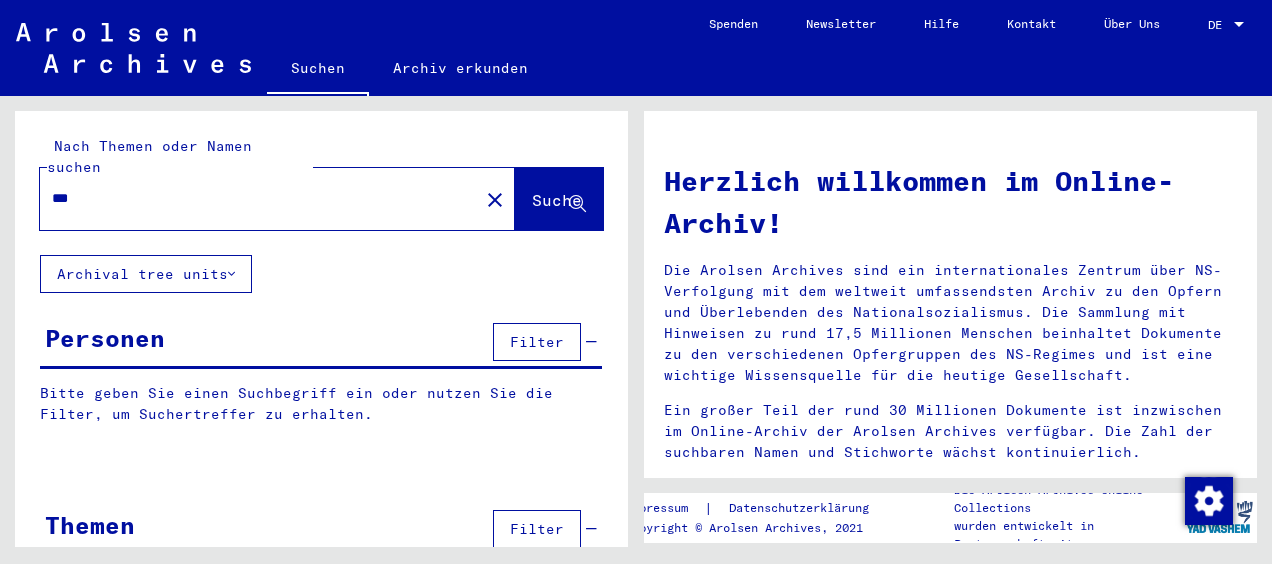 scroll, scrollTop: 0, scrollLeft: 0, axis: both 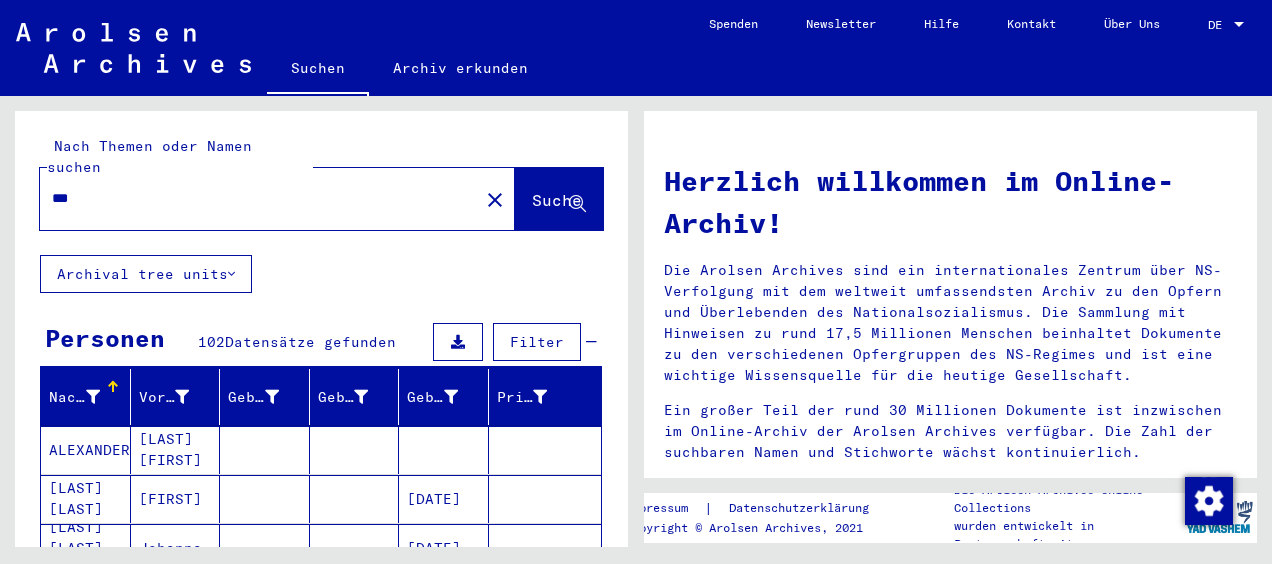 drag, startPoint x: 108, startPoint y: 368, endPoint x: 722, endPoint y: 120, distance: 662.1933 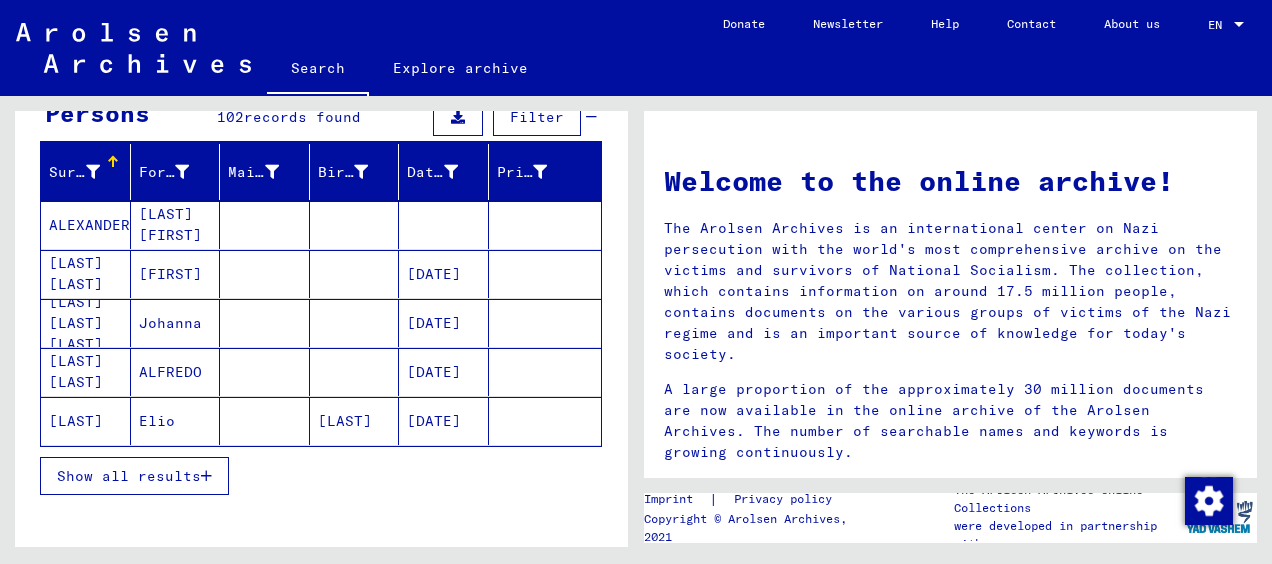 scroll, scrollTop: 205, scrollLeft: 0, axis: vertical 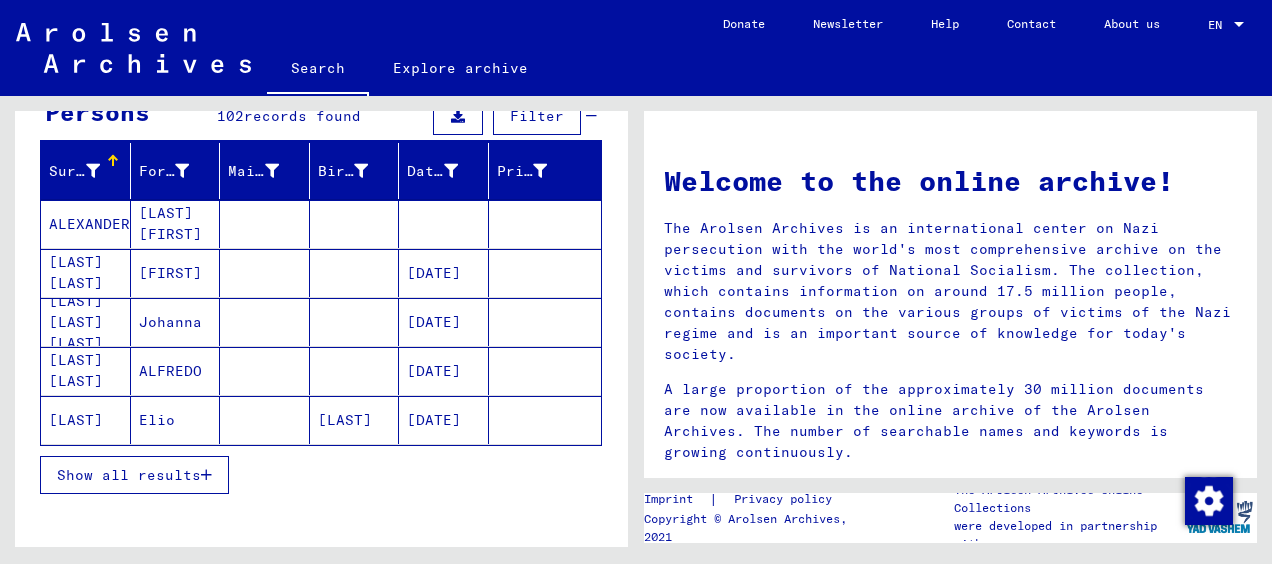 click on "Show all results" at bounding box center [134, 475] 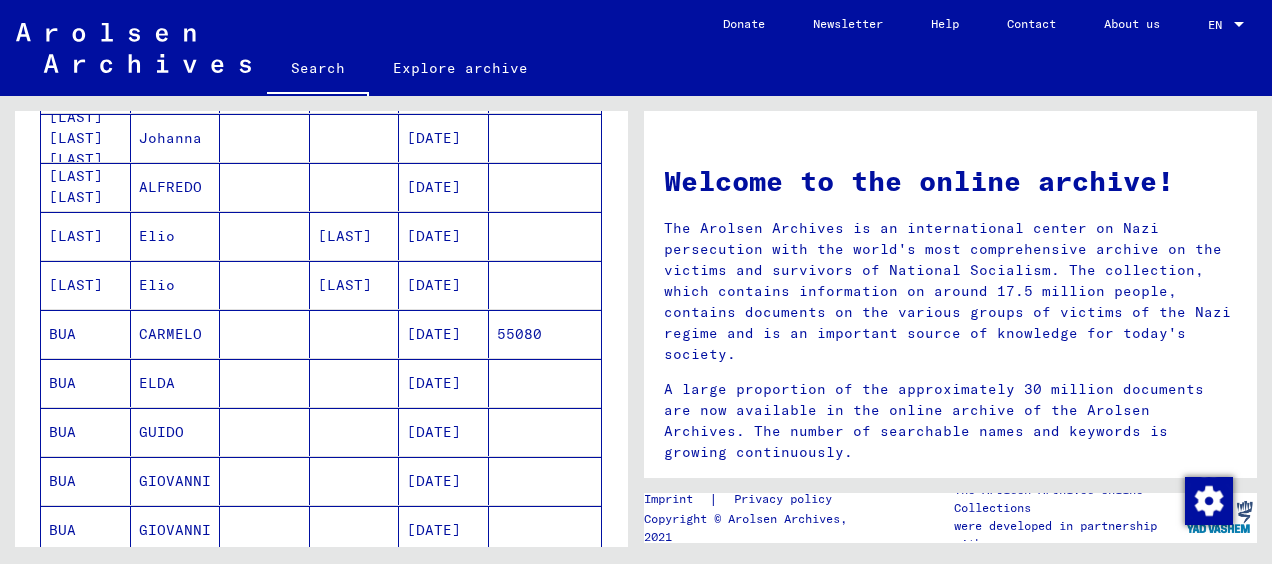 scroll, scrollTop: 391, scrollLeft: 0, axis: vertical 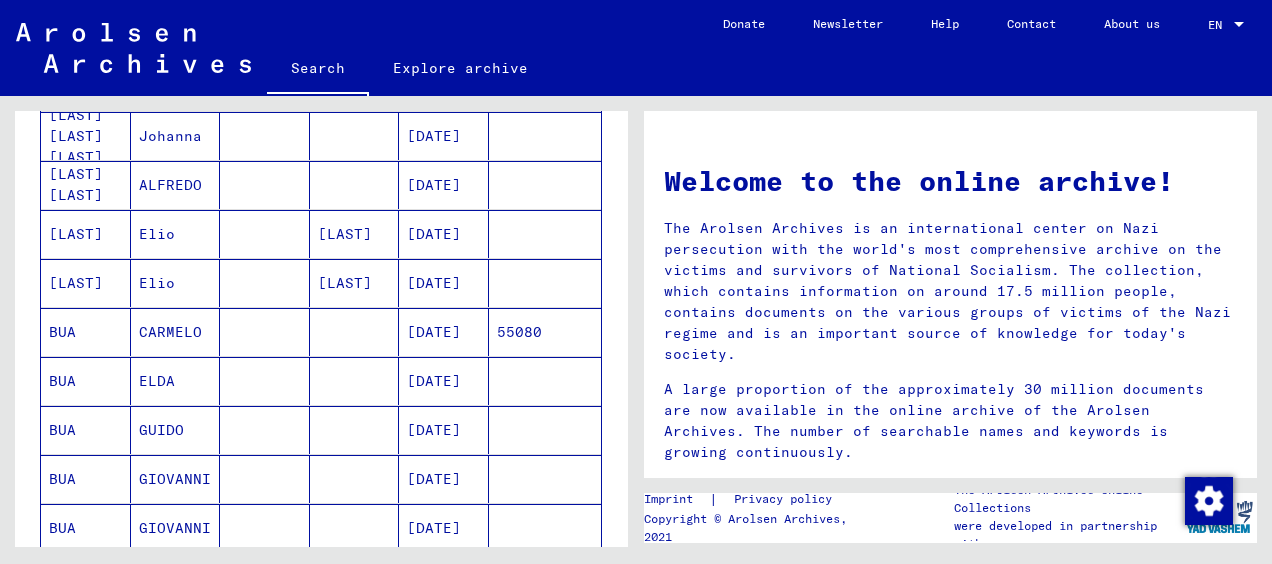 click on "BUA" at bounding box center [86, 430] 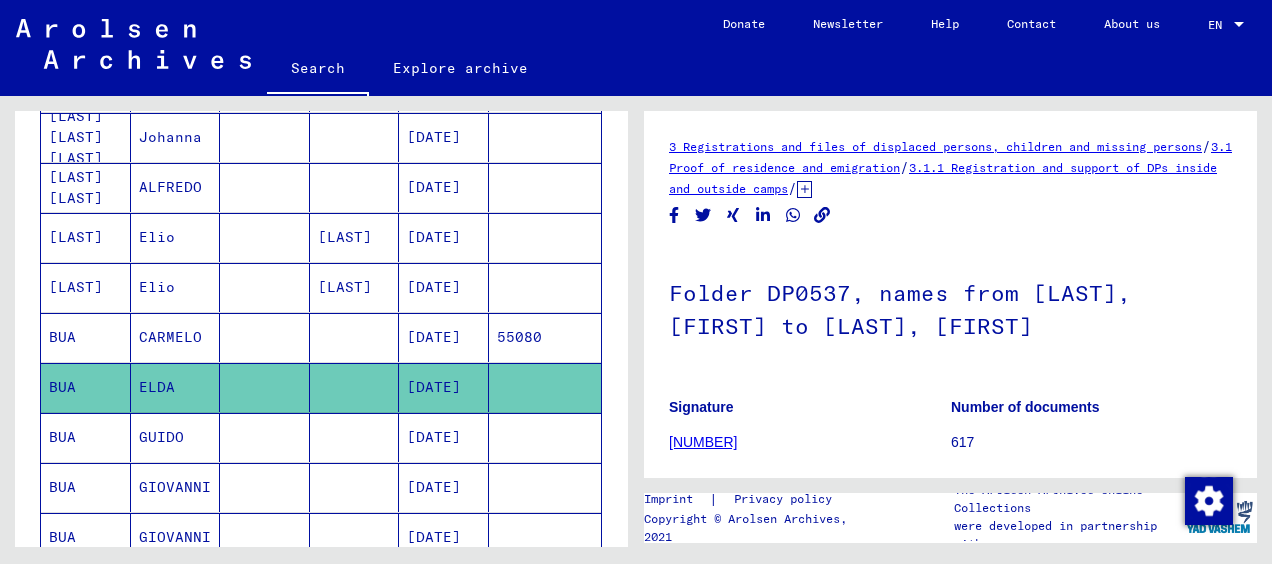 scroll, scrollTop: 0, scrollLeft: 0, axis: both 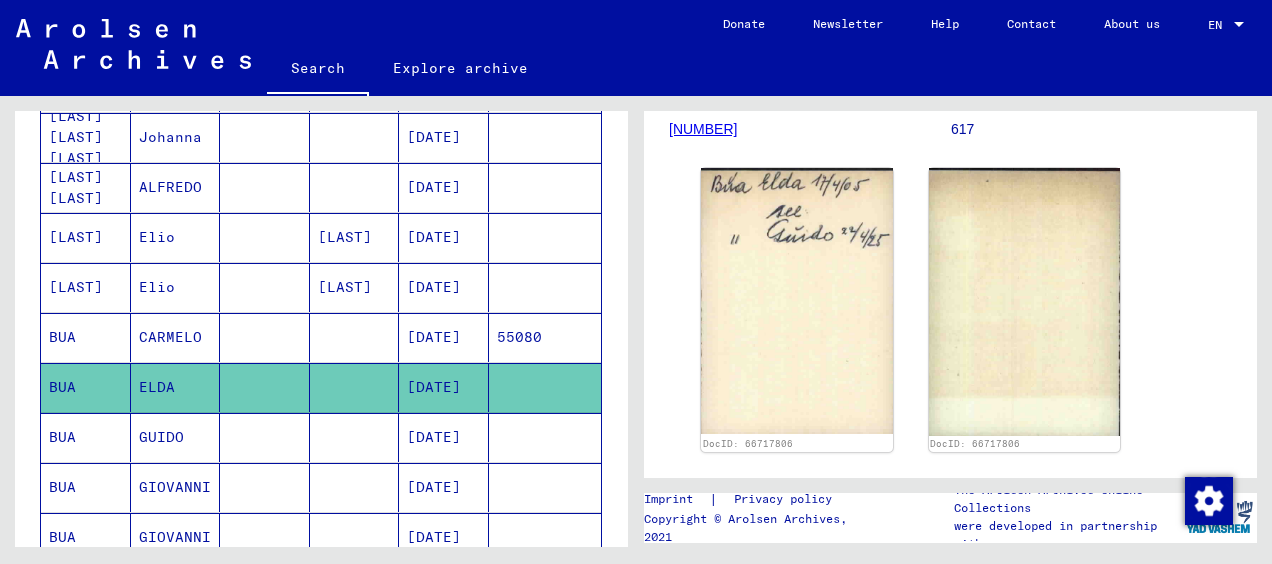 click on "BUA" at bounding box center (86, 487) 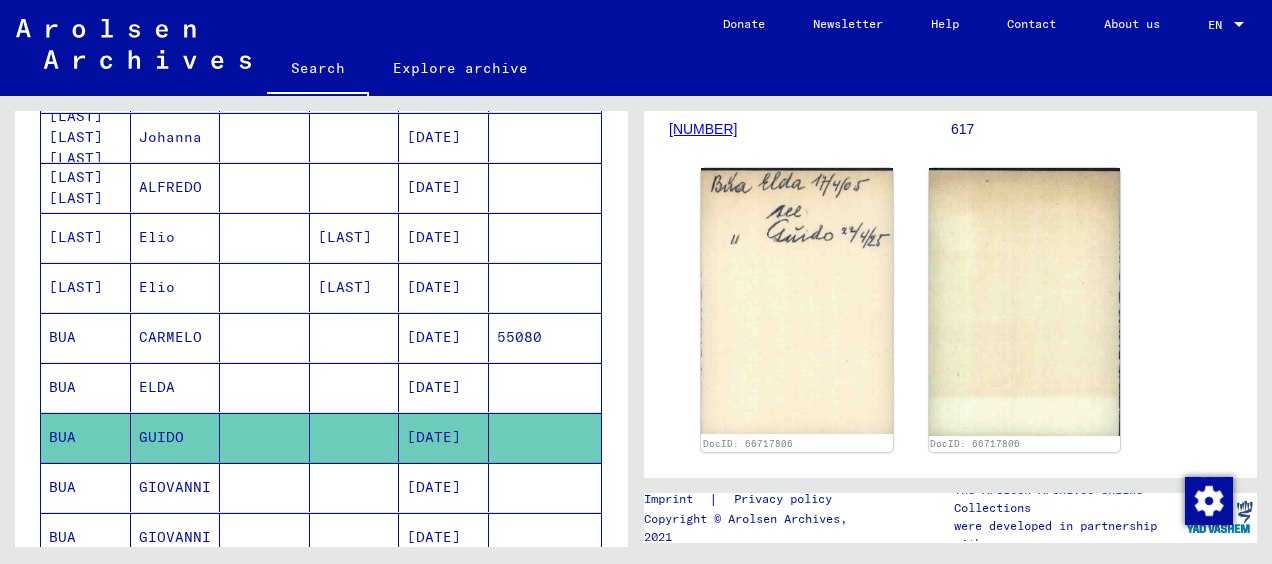 click on "BUA" 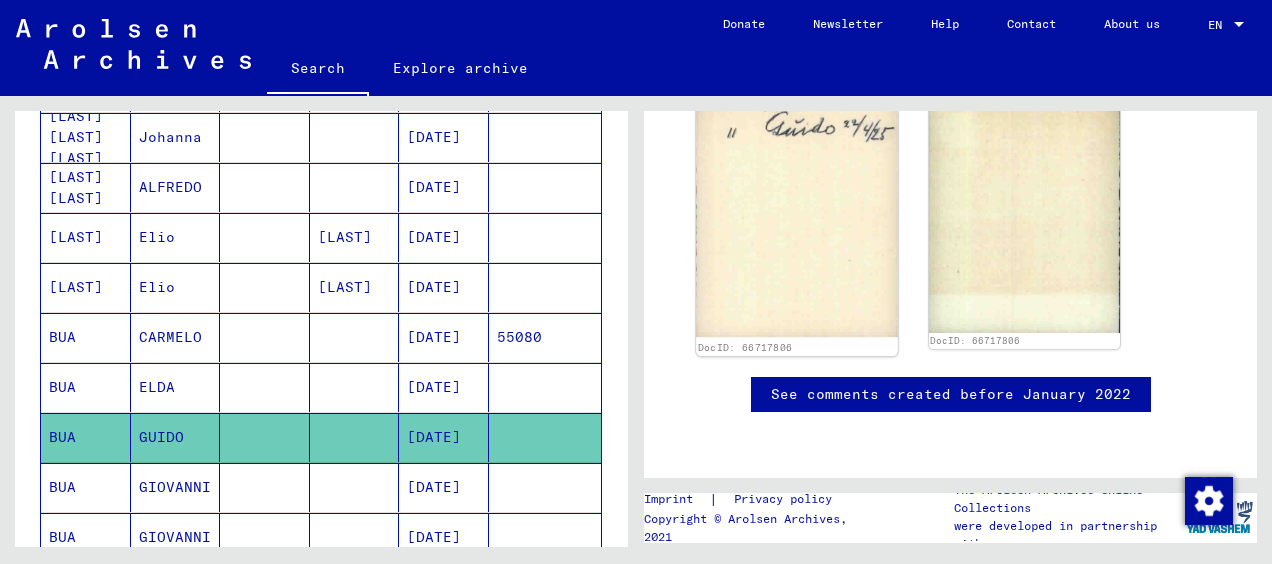 scroll, scrollTop: 426, scrollLeft: 0, axis: vertical 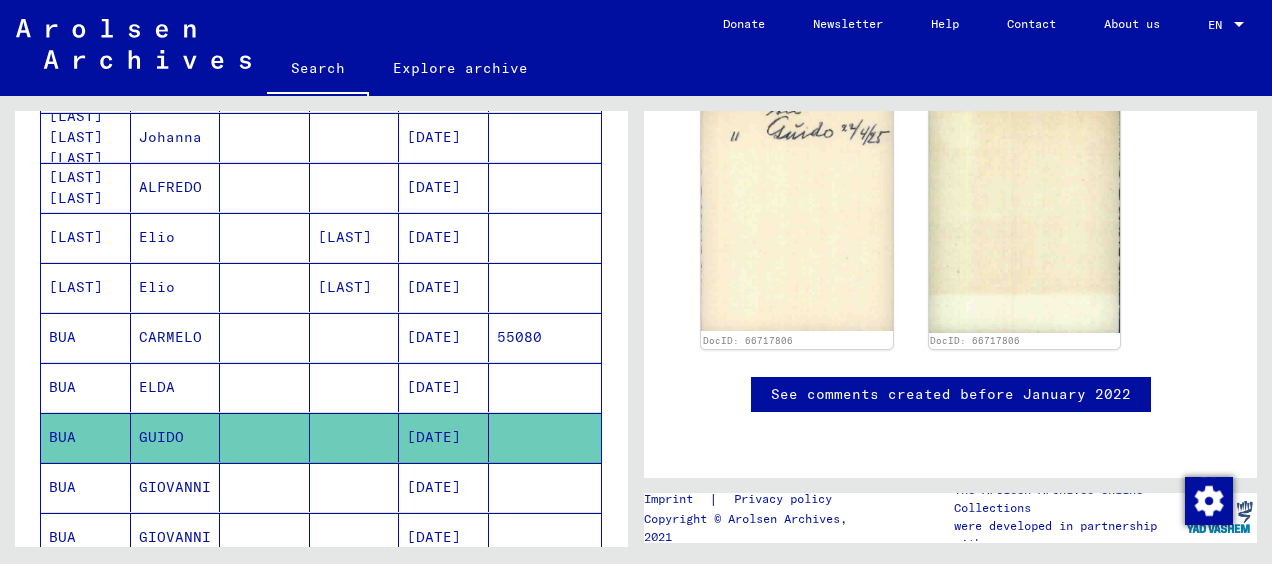 click 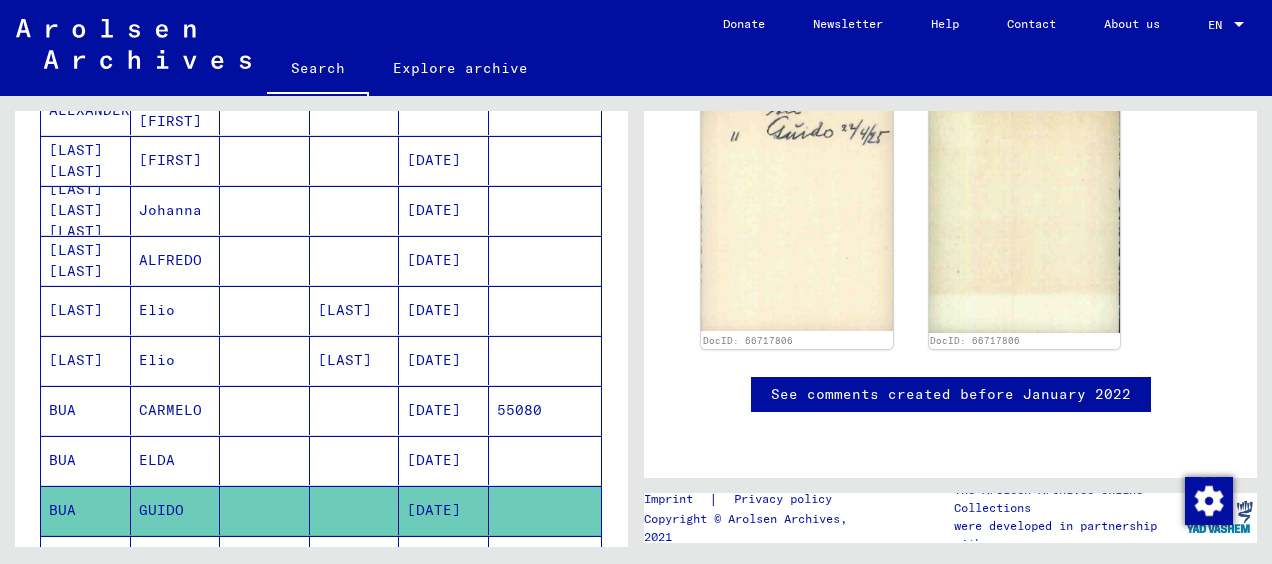 scroll, scrollTop: 320, scrollLeft: 0, axis: vertical 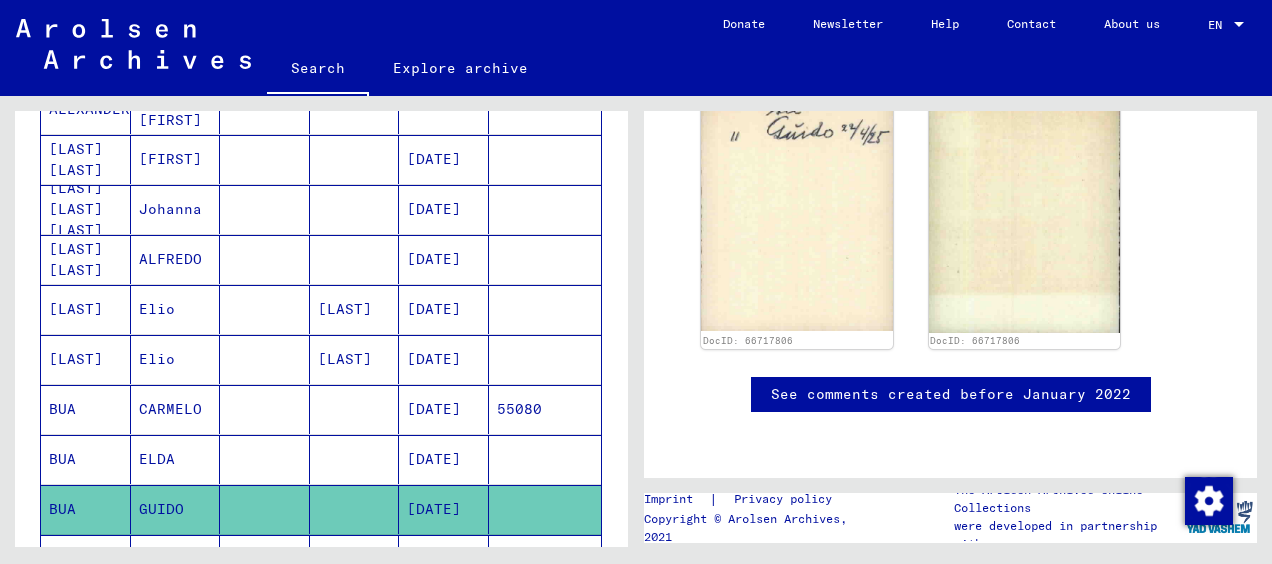 click on "BUA" at bounding box center (86, 459) 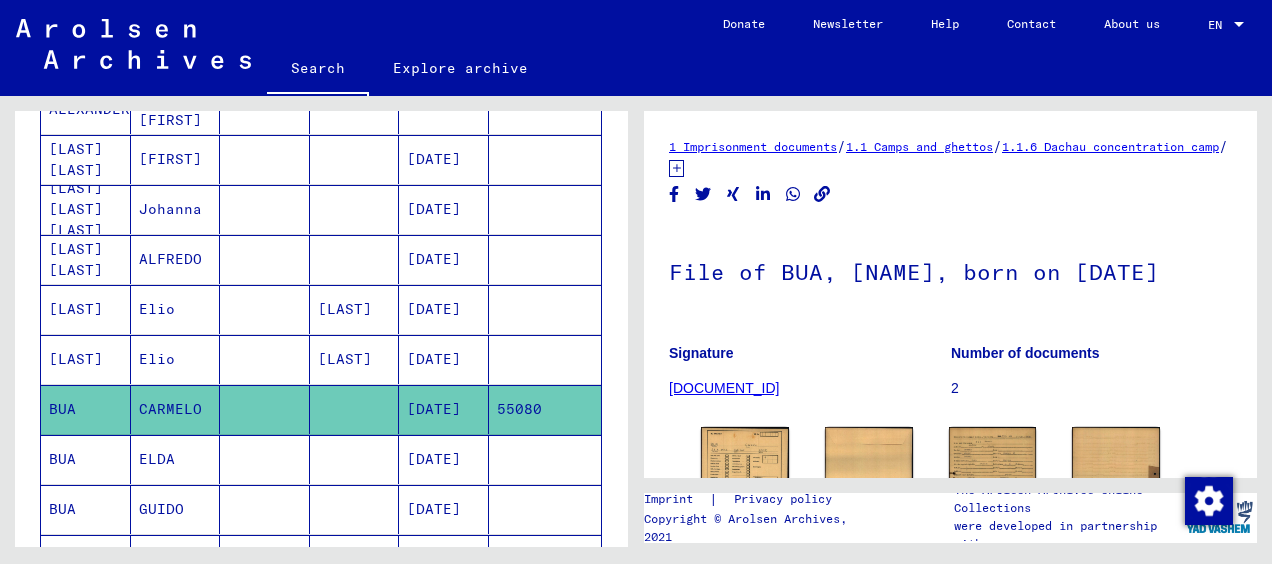 scroll, scrollTop: 0, scrollLeft: 0, axis: both 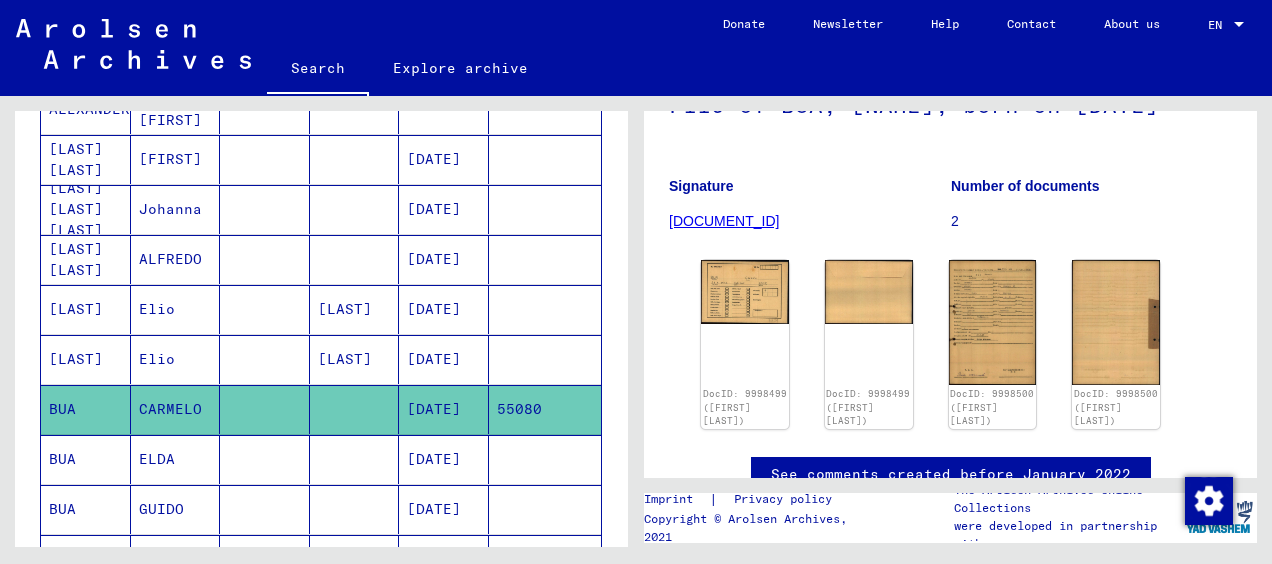 click on "[DOCUMENT_ID]" 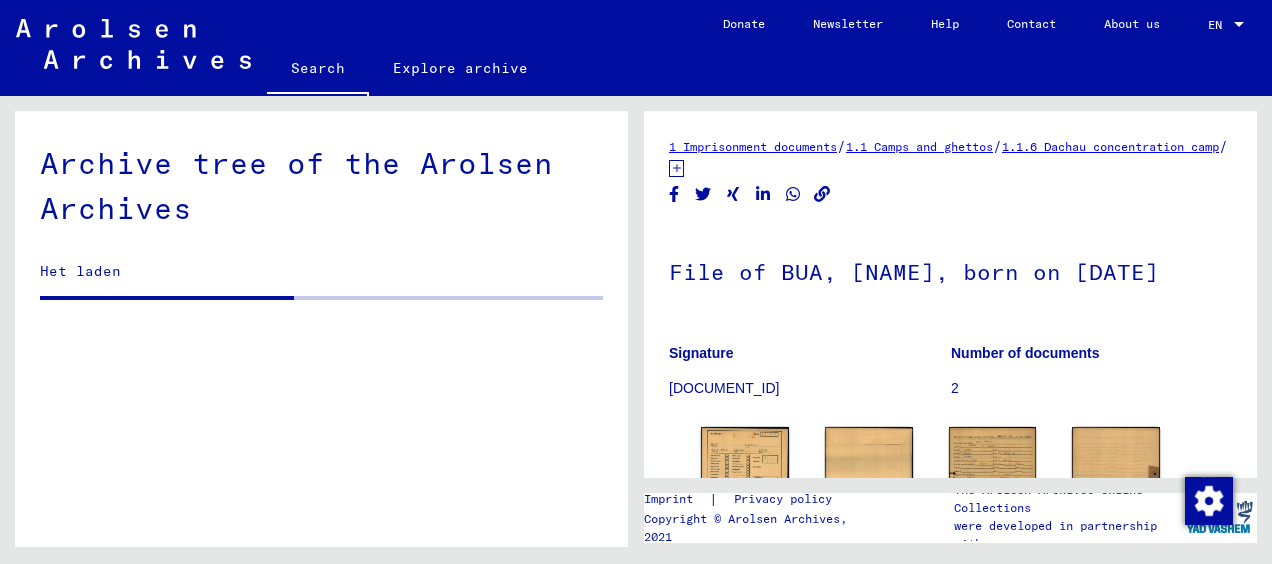 scroll, scrollTop: 0, scrollLeft: 0, axis: both 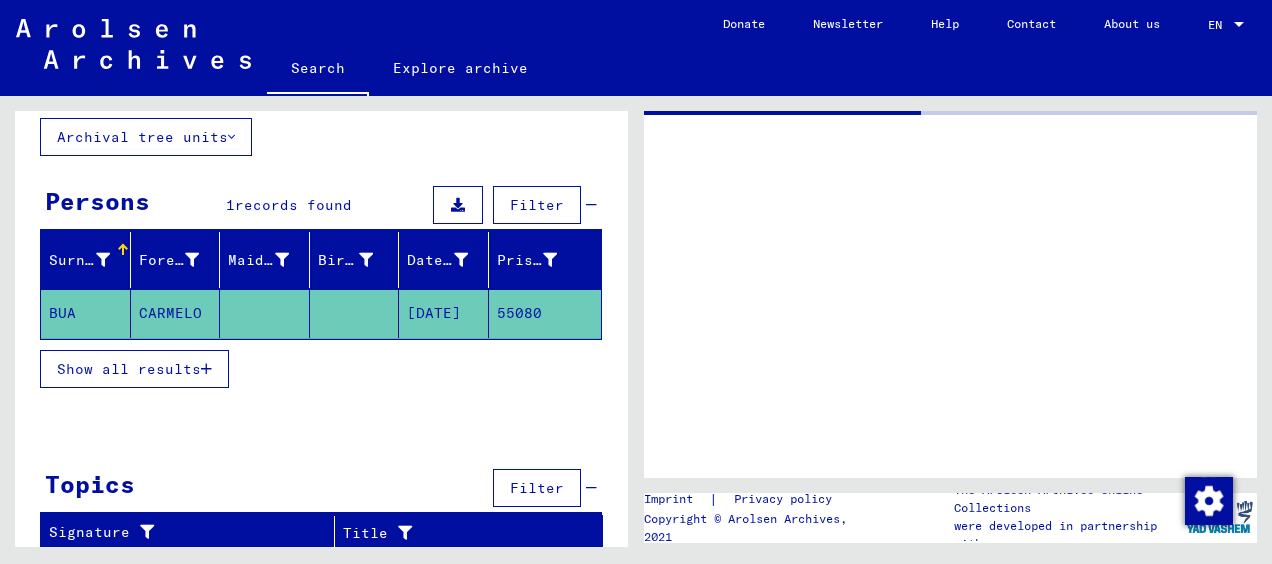 type on "***" 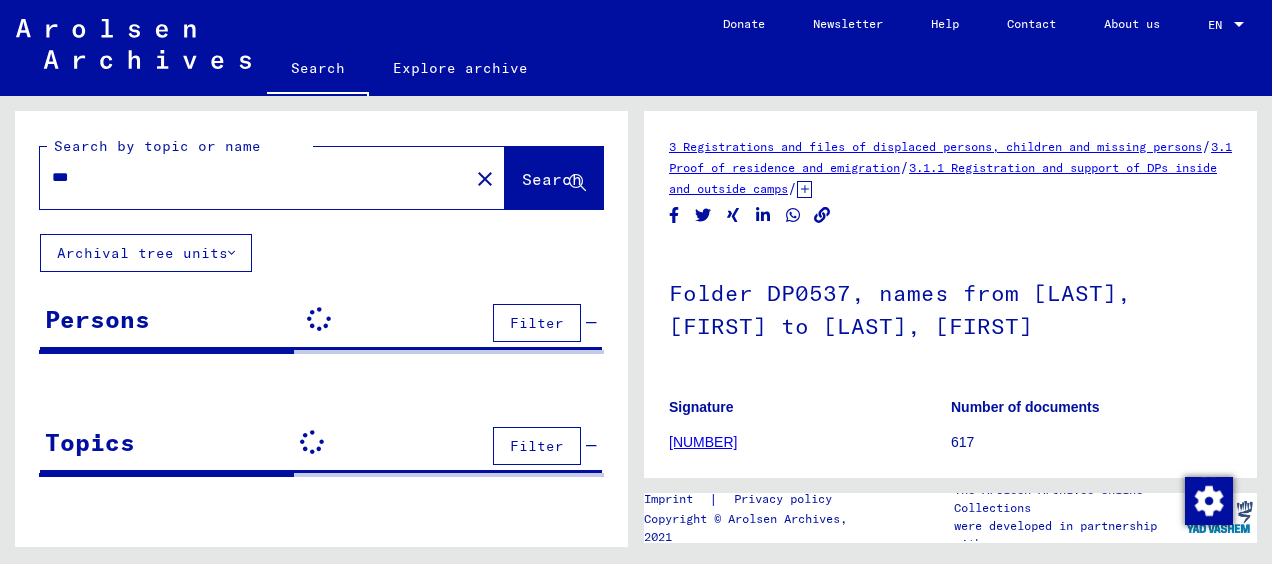 scroll, scrollTop: 0, scrollLeft: 0, axis: both 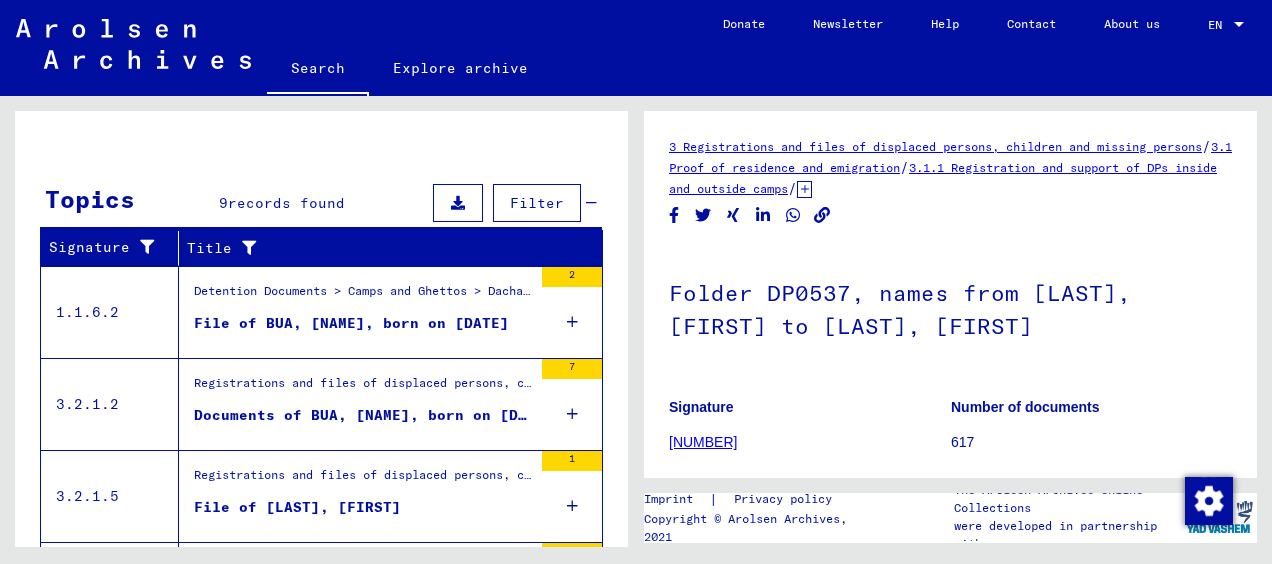 click at bounding box center (572, 414) 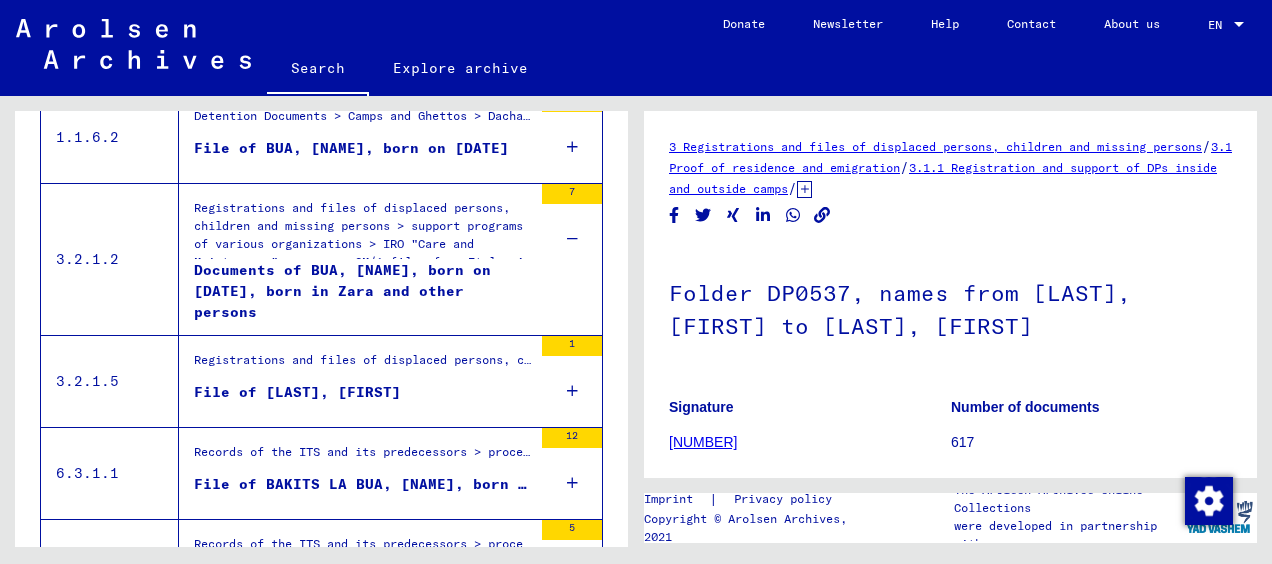 scroll, scrollTop: 777, scrollLeft: 0, axis: vertical 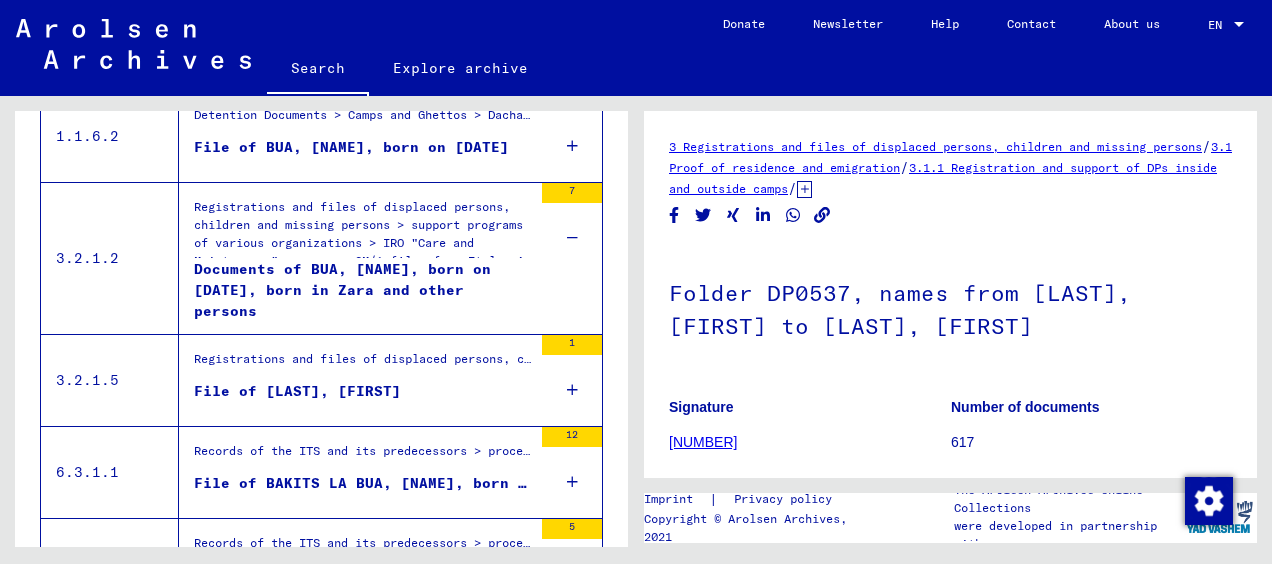 click at bounding box center [572, 390] 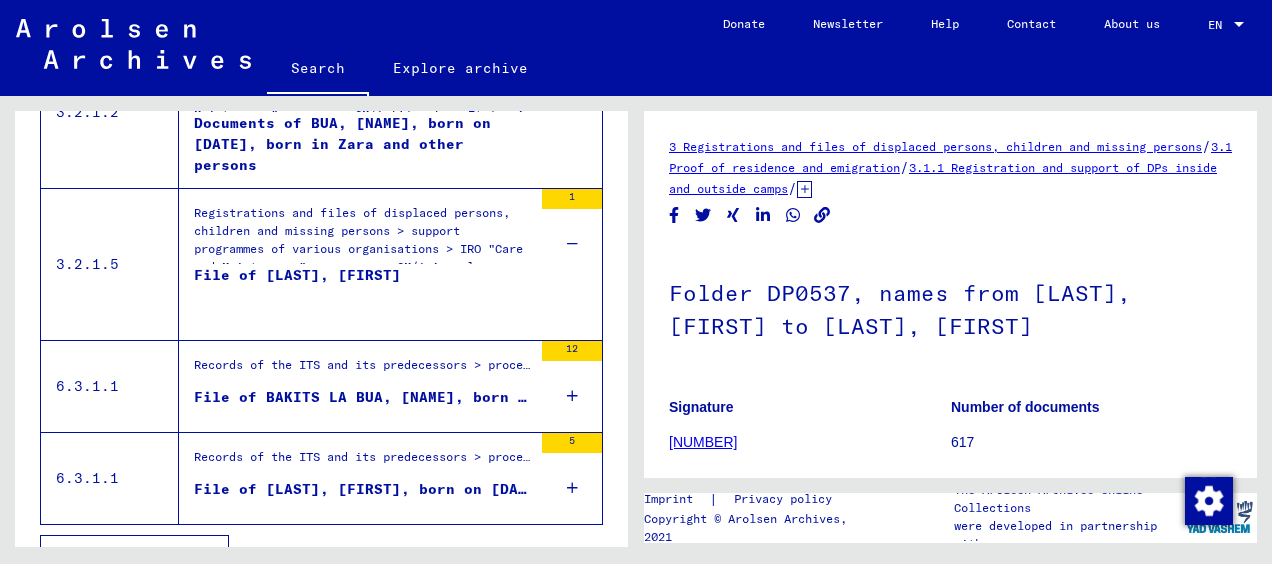 scroll, scrollTop: 927, scrollLeft: 0, axis: vertical 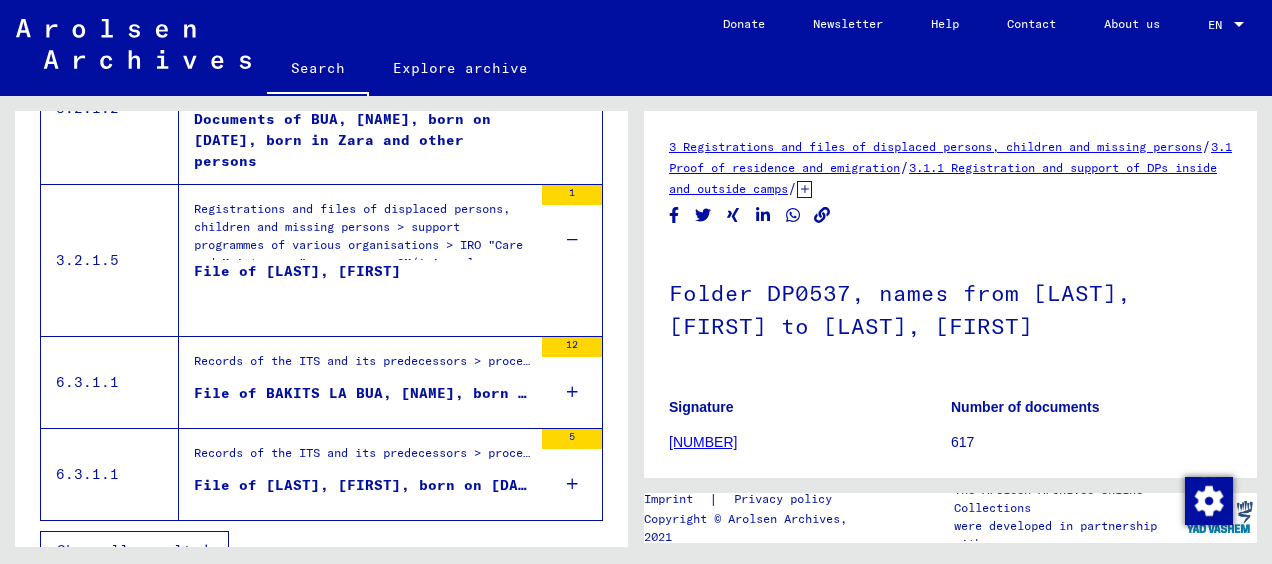 click at bounding box center [572, 240] 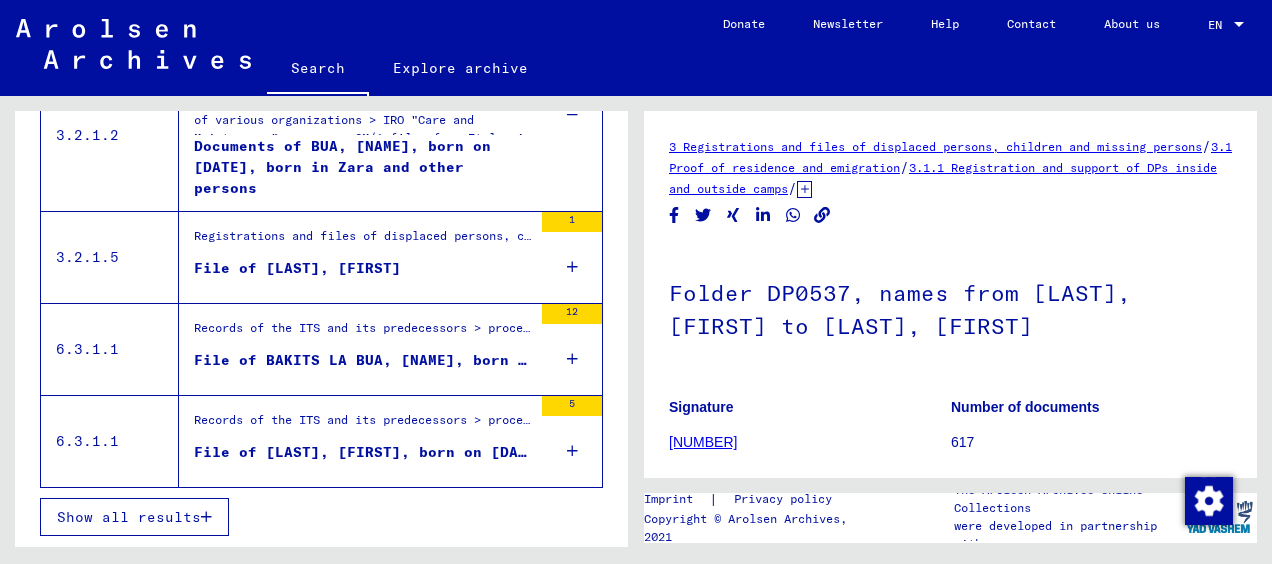 scroll, scrollTop: 888, scrollLeft: 0, axis: vertical 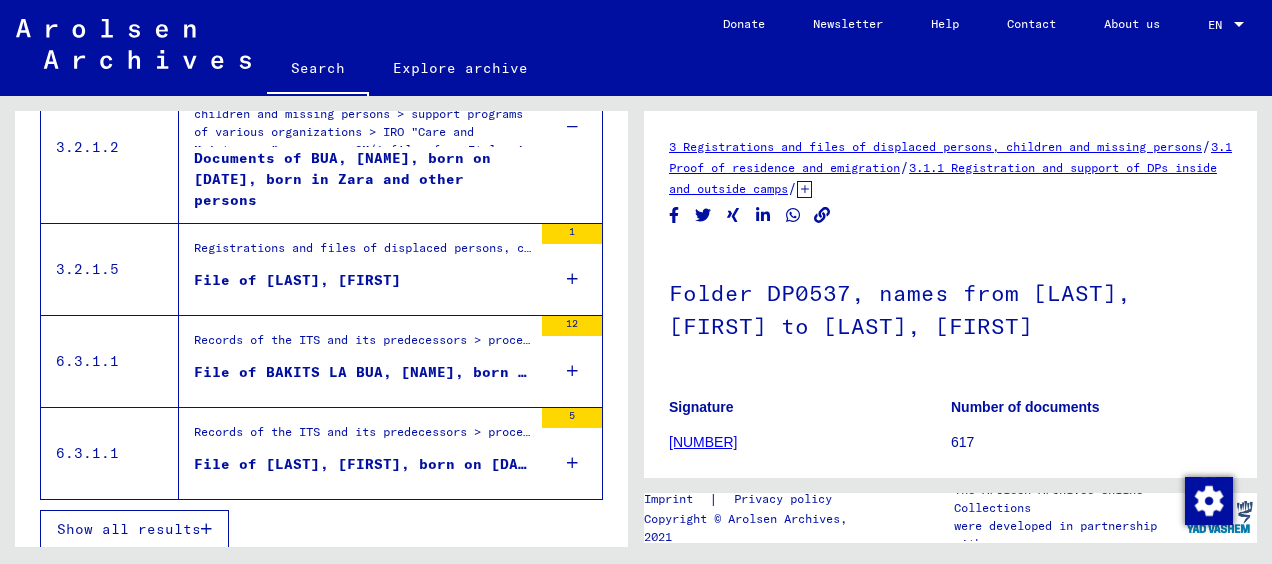 click at bounding box center (572, 463) 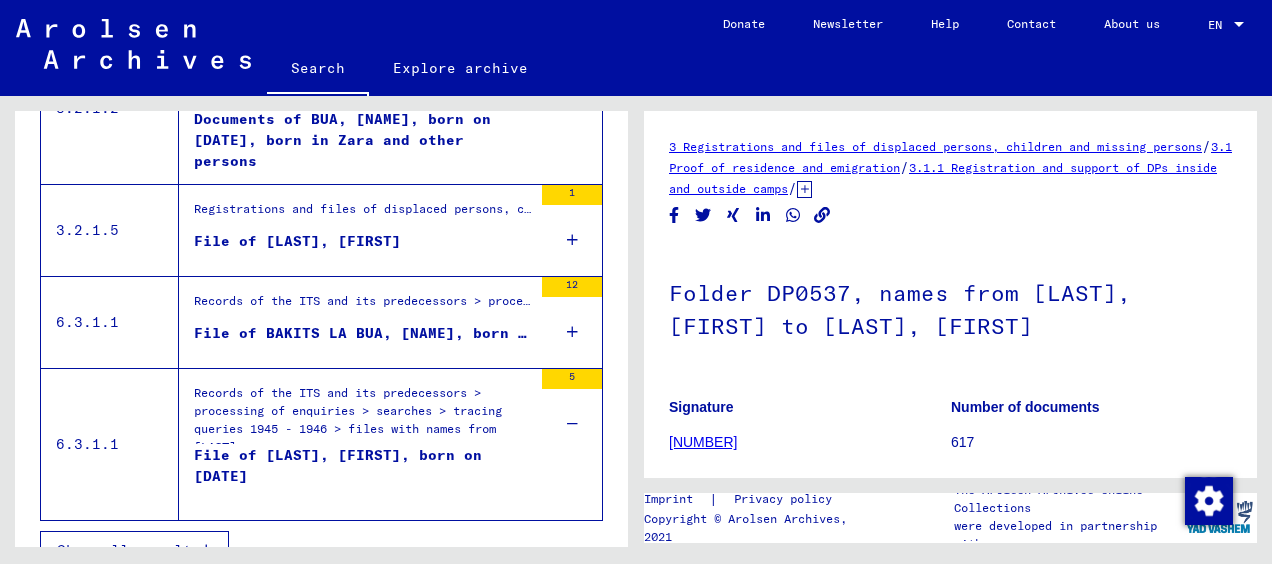 click at bounding box center [572, 424] 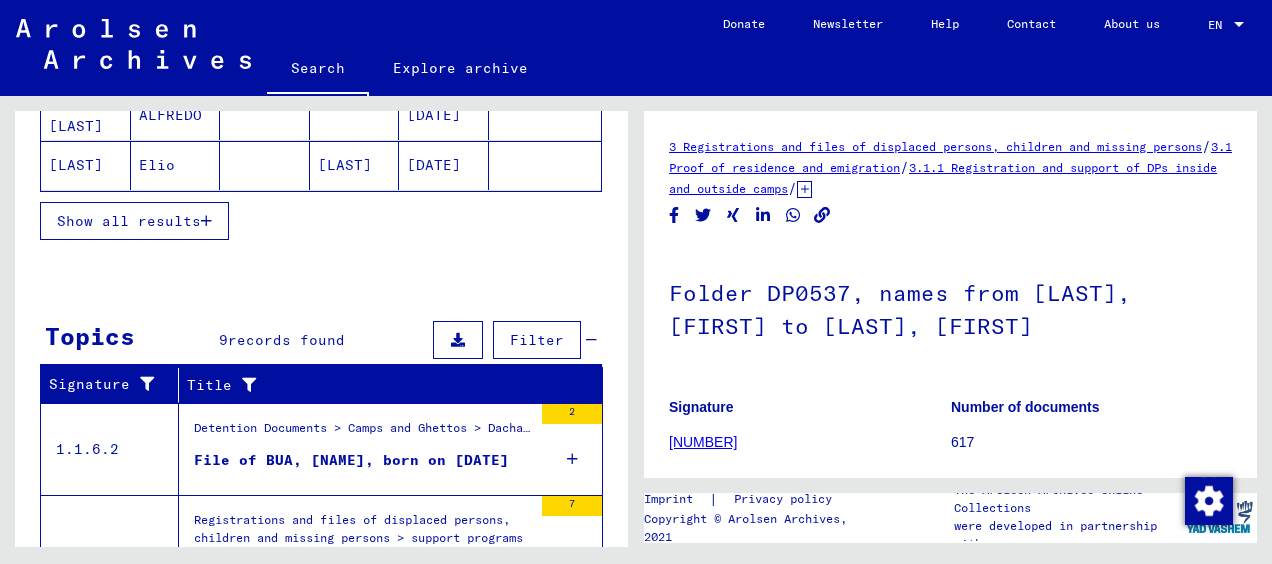 scroll, scrollTop: 330, scrollLeft: 0, axis: vertical 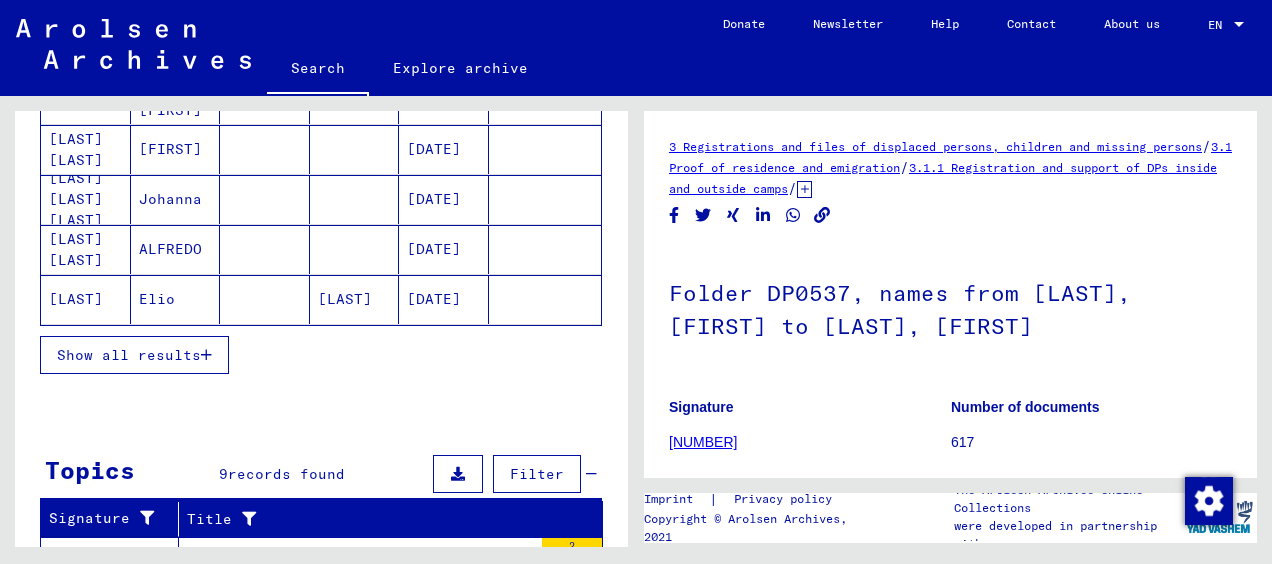 click on "Show all results" at bounding box center [129, 355] 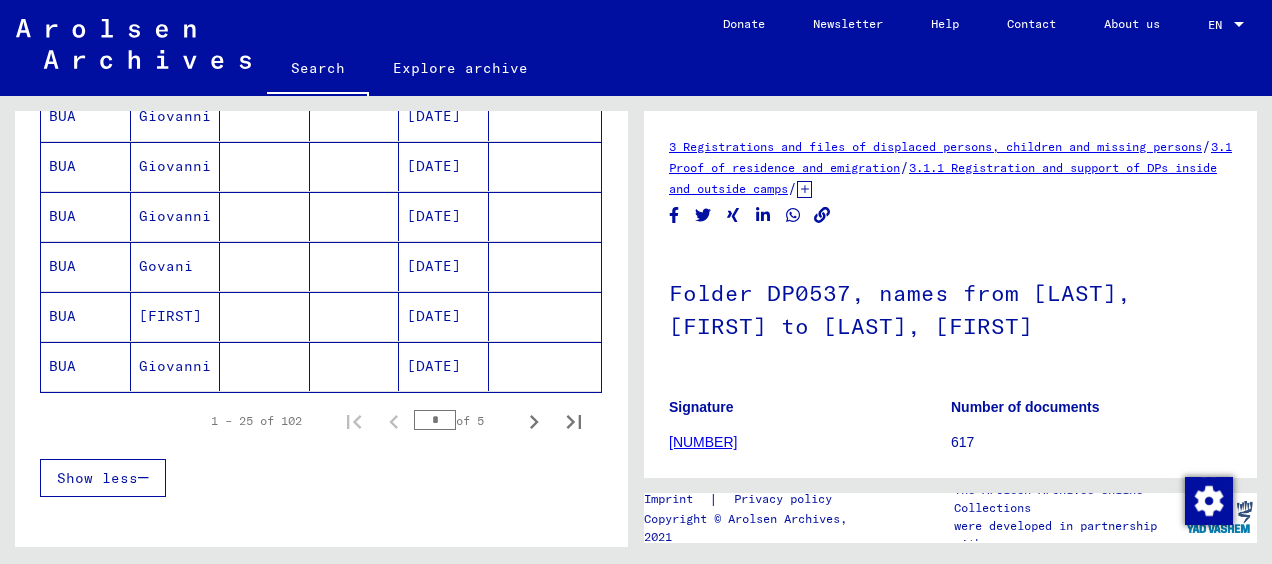 scroll, scrollTop: 1265, scrollLeft: 0, axis: vertical 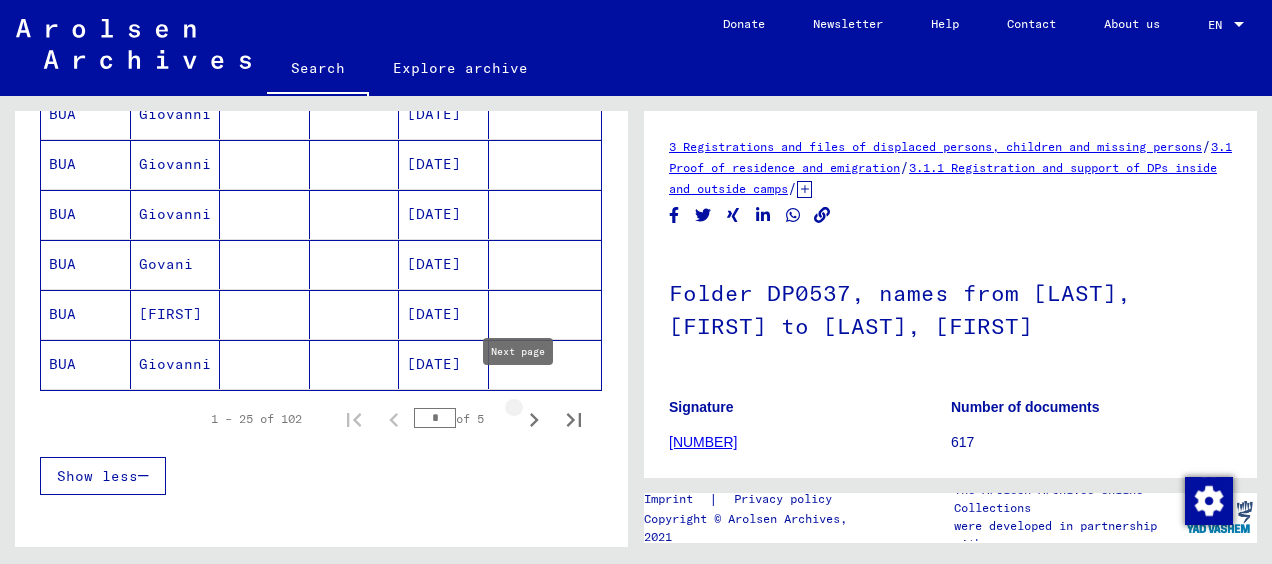 click 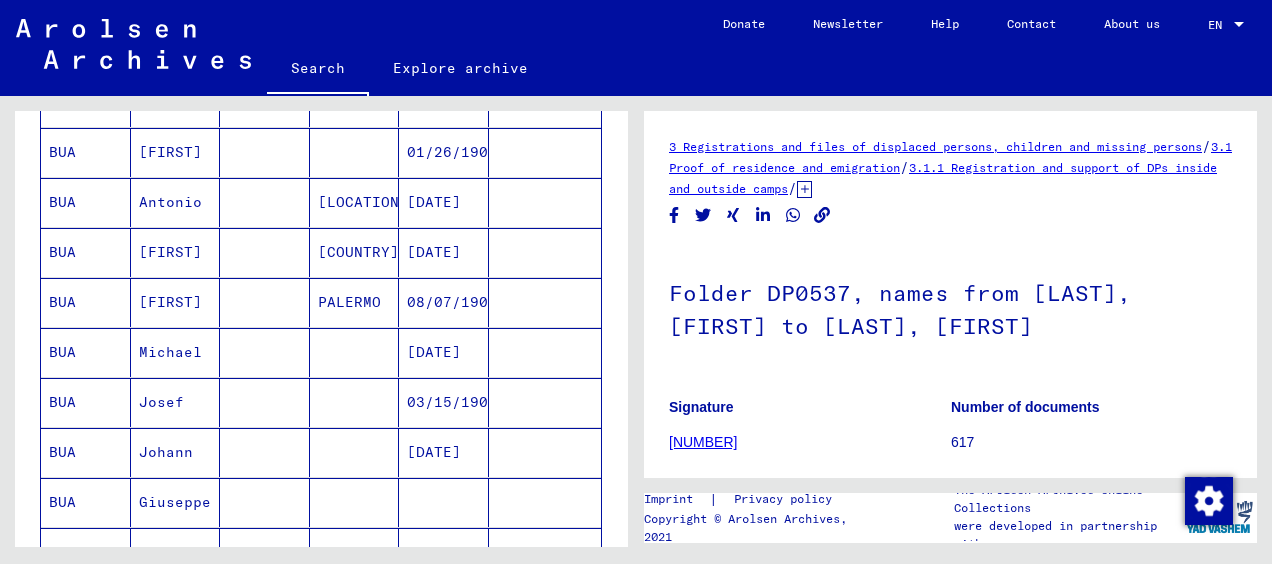 scroll, scrollTop: 974, scrollLeft: 0, axis: vertical 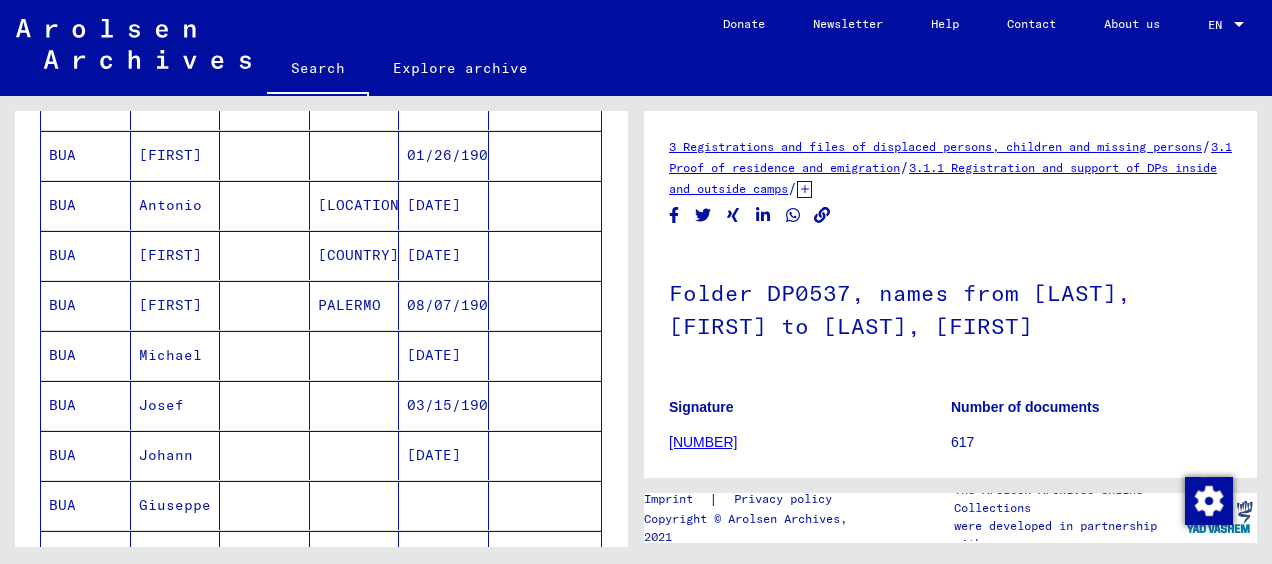 click on "[FIRST]" at bounding box center [176, 355] 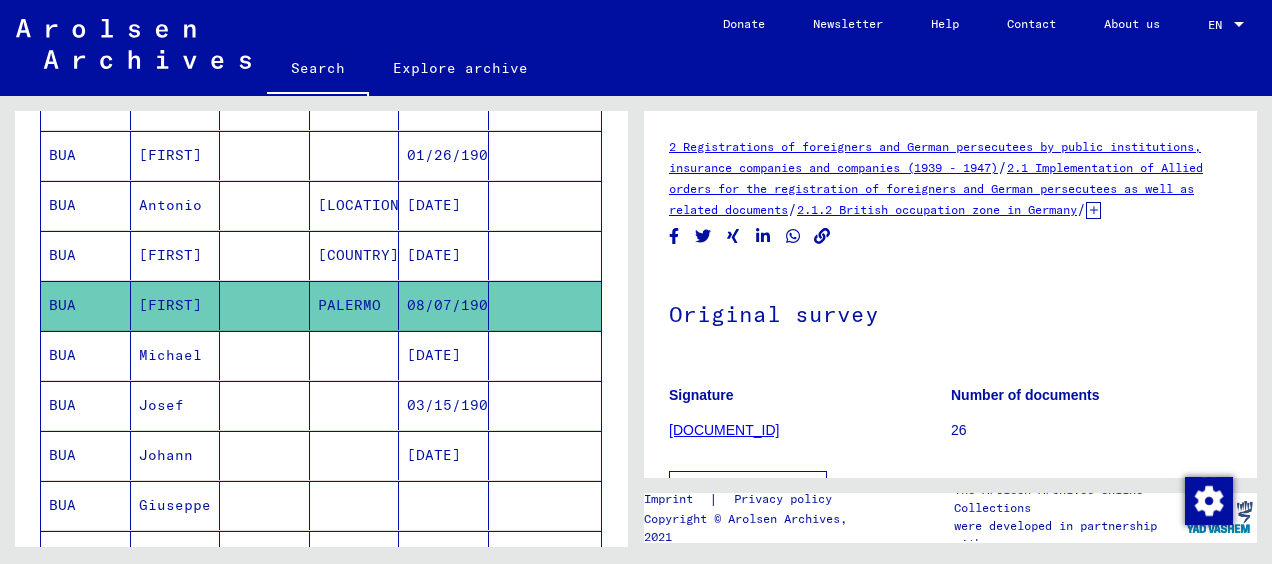 scroll, scrollTop: 0, scrollLeft: 0, axis: both 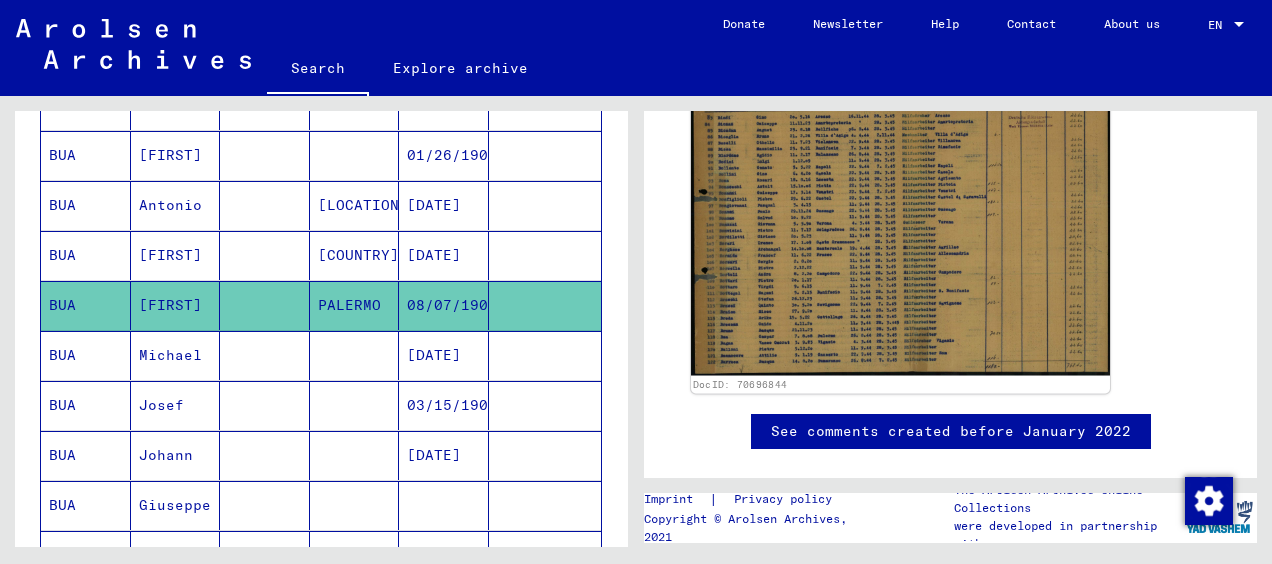 click 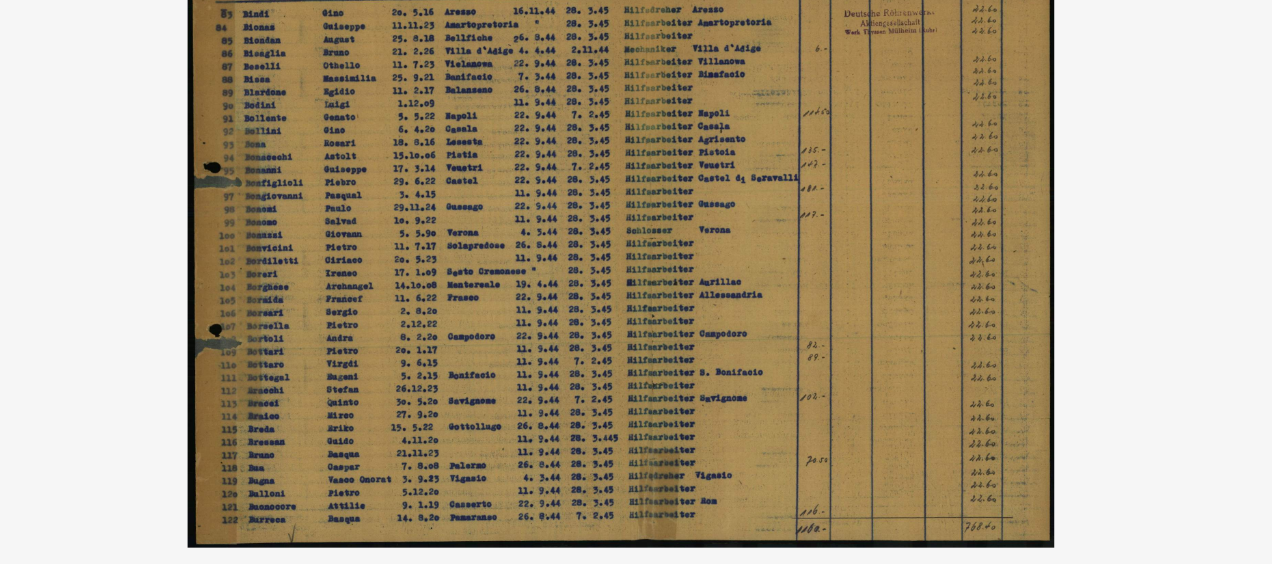 scroll, scrollTop: 0, scrollLeft: 0, axis: both 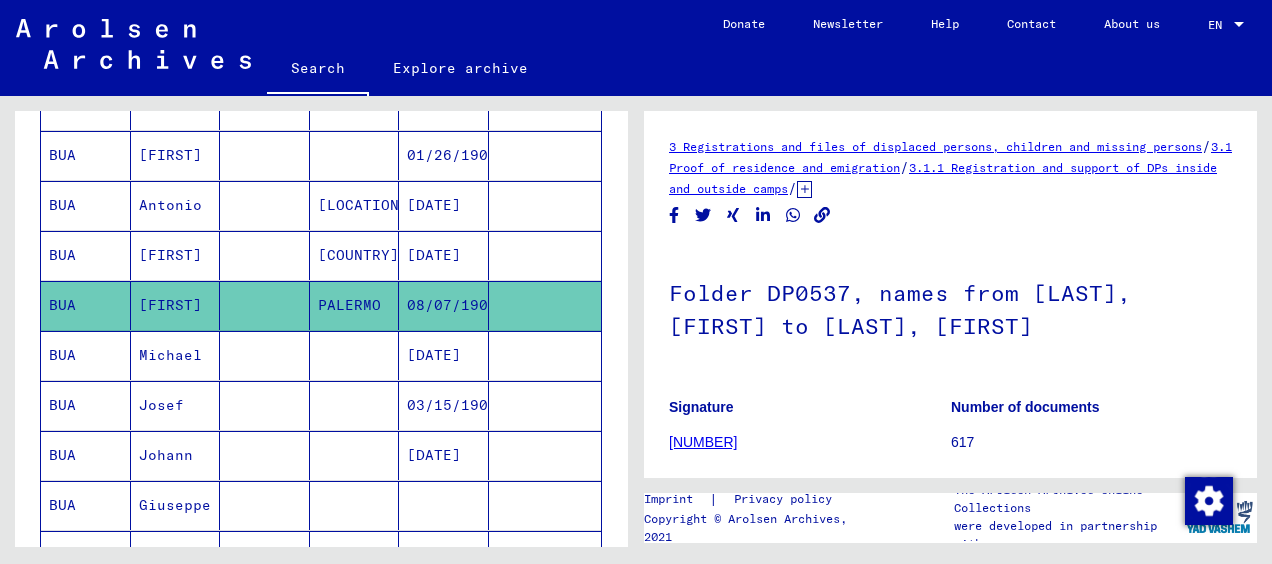 click on "BUA" 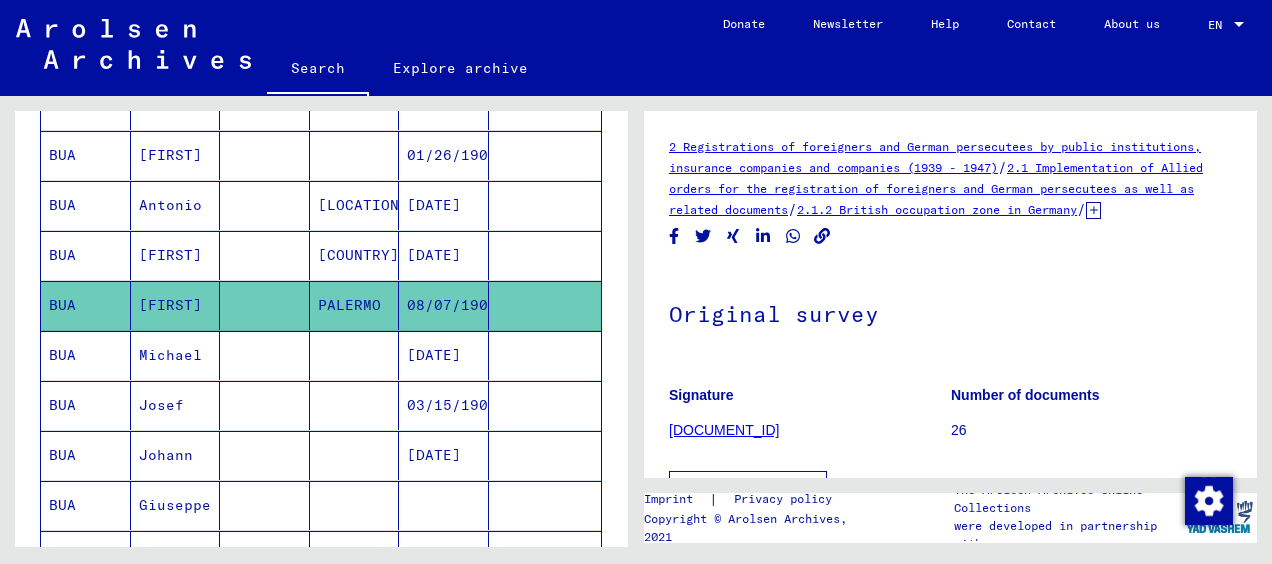 scroll, scrollTop: 0, scrollLeft: 0, axis: both 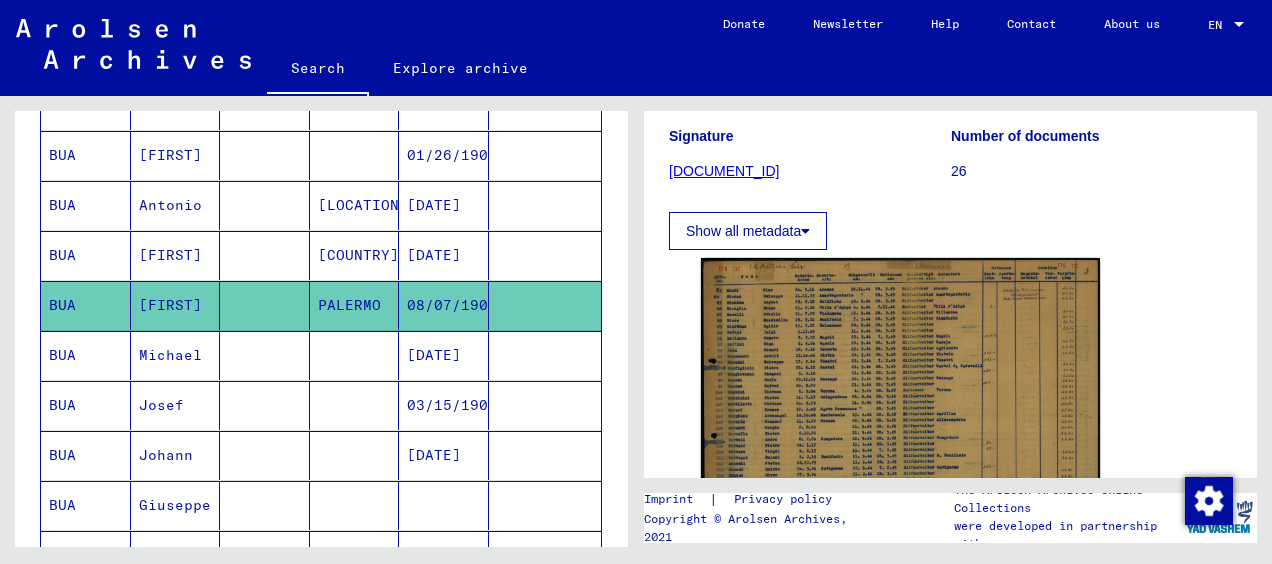 click on "Show all metadata" 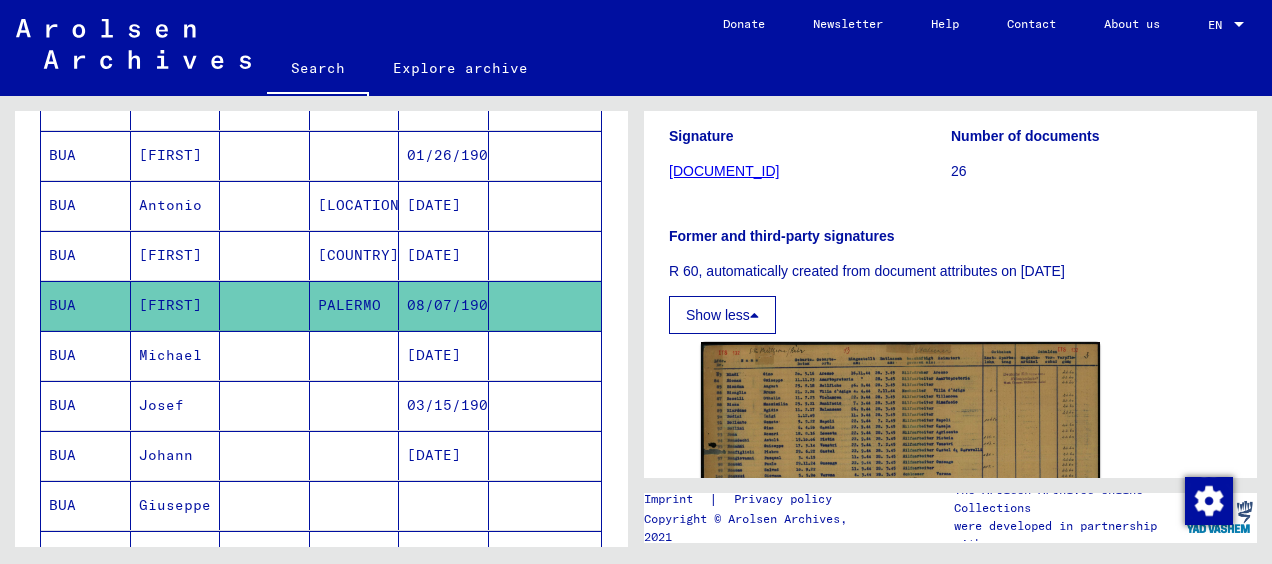 click on "Show less" at bounding box center (722, 315) 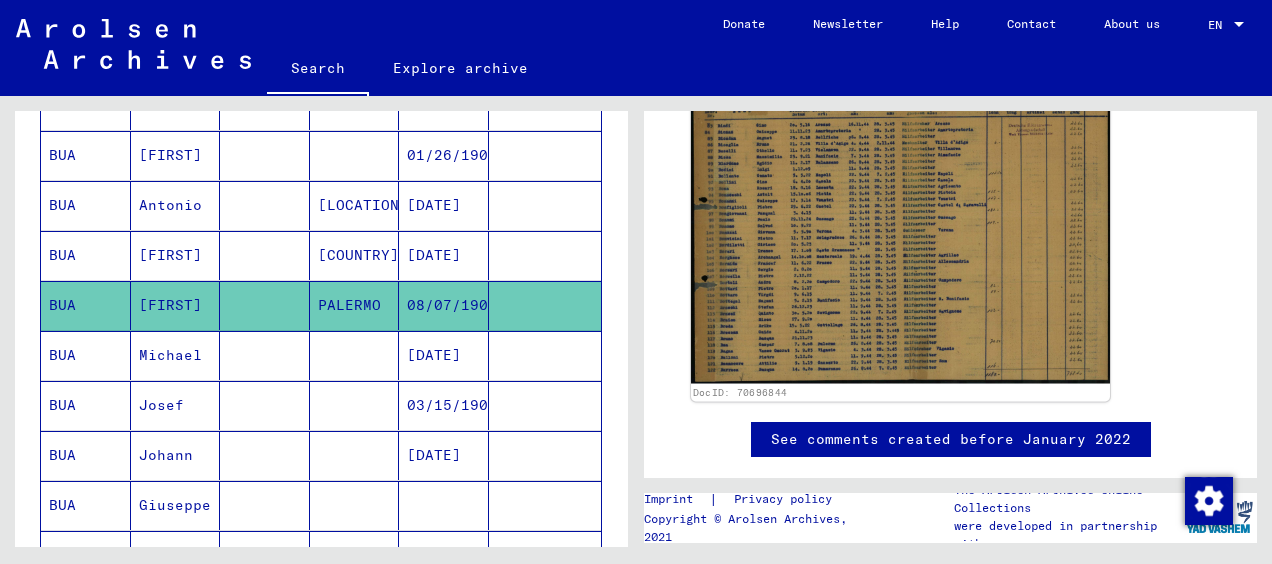 click 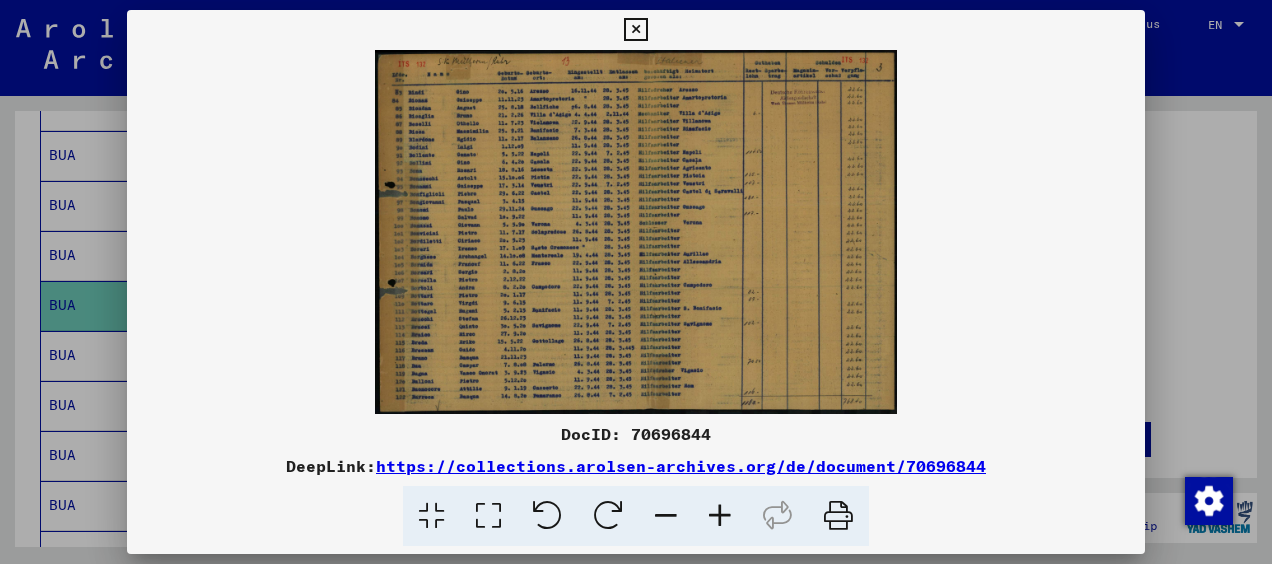 click on "https://collections.arolsen-archives.org/de/document/70696844" at bounding box center [681, 466] 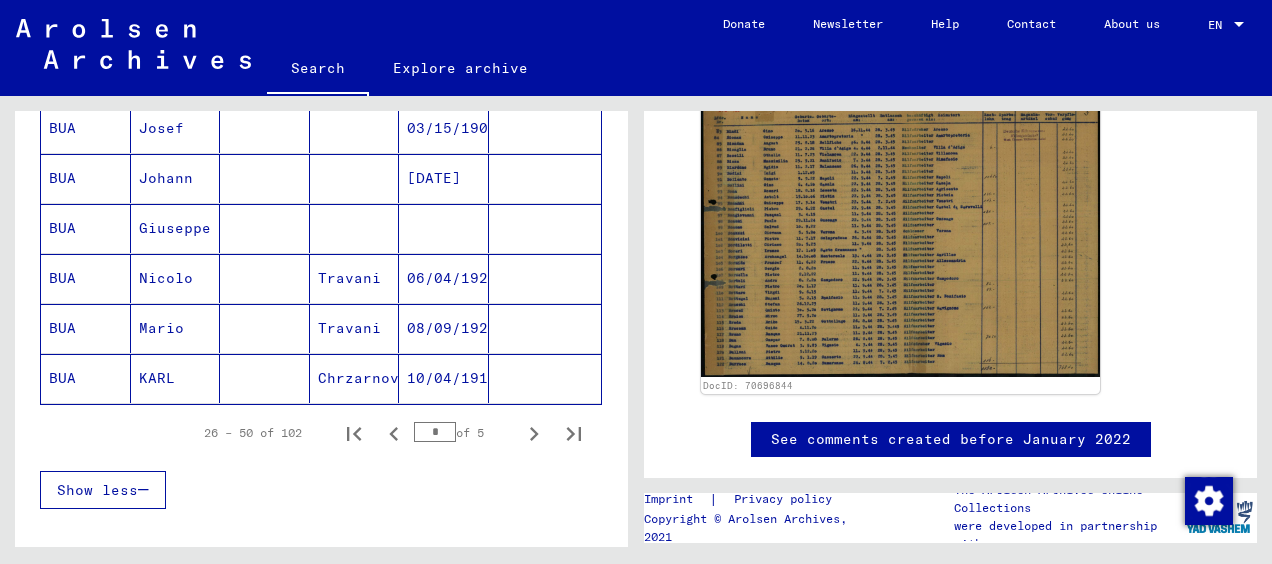 scroll, scrollTop: 1262, scrollLeft: 0, axis: vertical 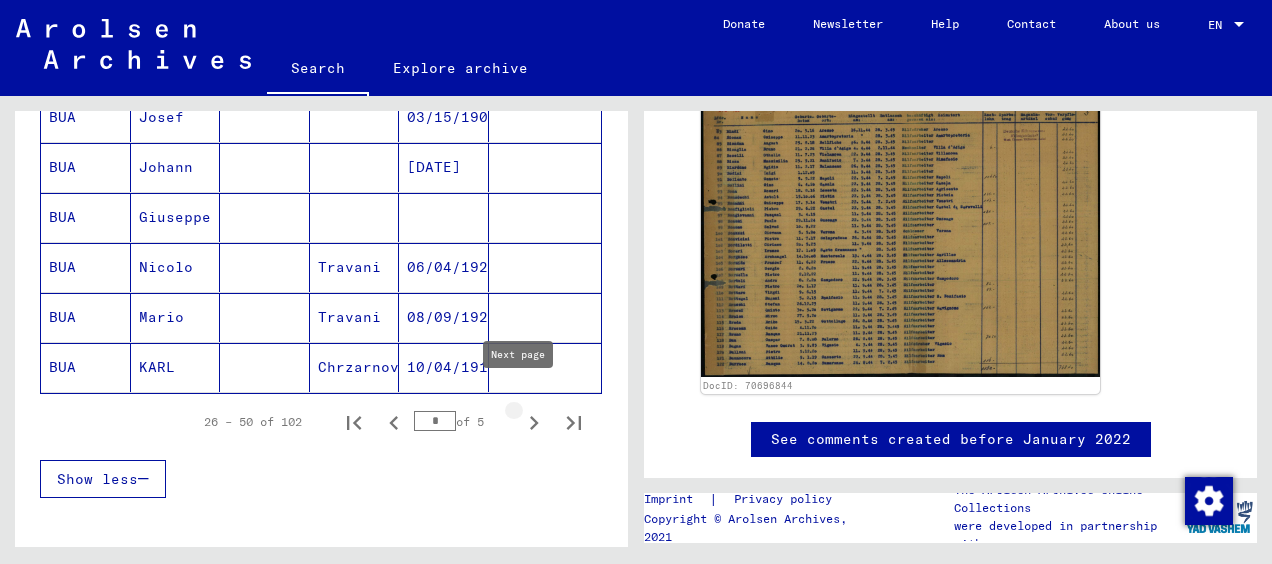 click 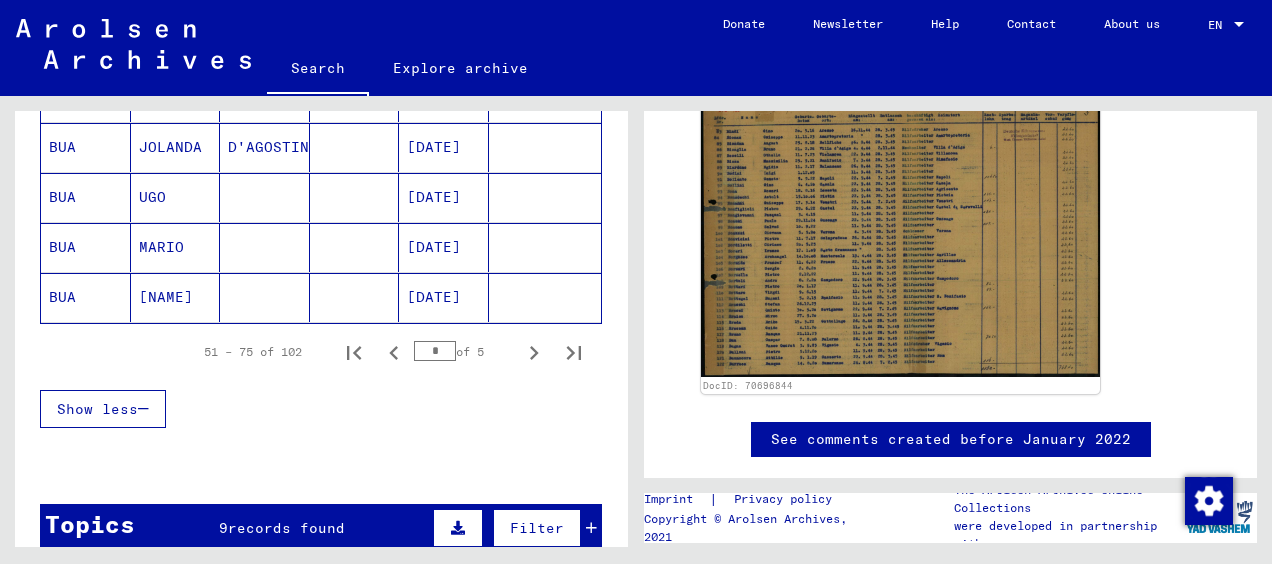 scroll, scrollTop: 1335, scrollLeft: 0, axis: vertical 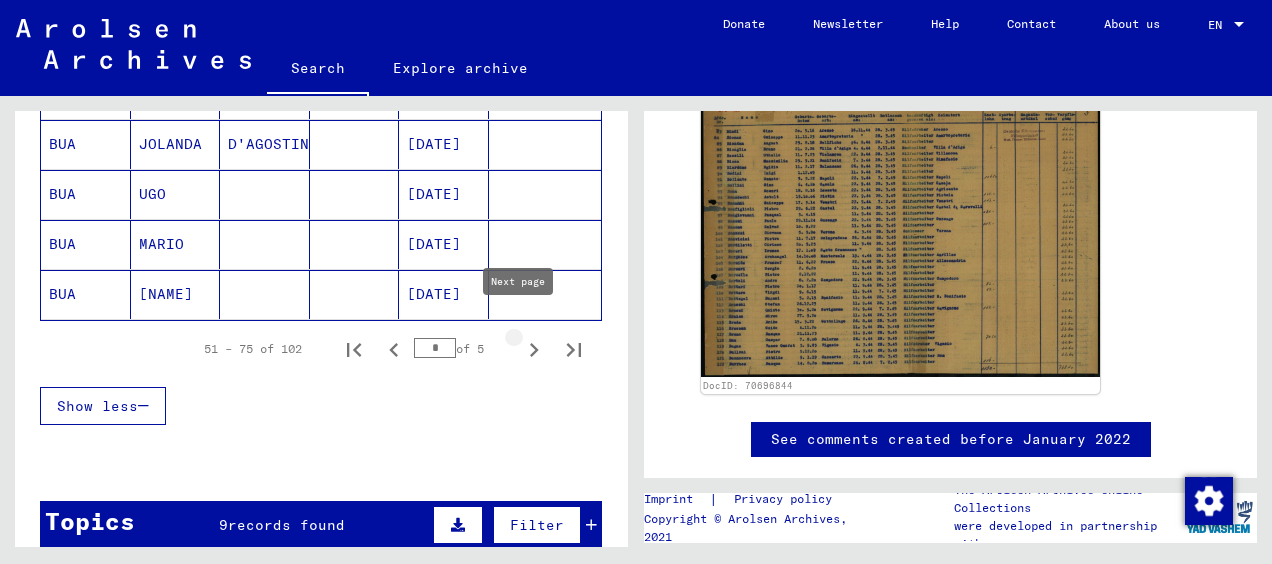 click 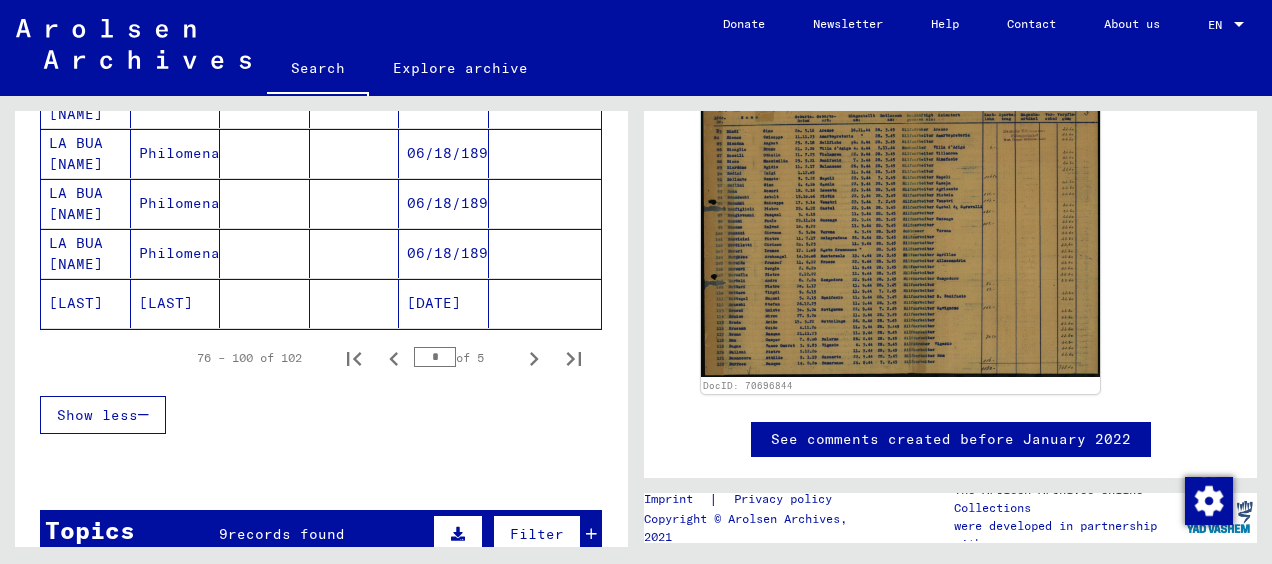 scroll, scrollTop: 1328, scrollLeft: 0, axis: vertical 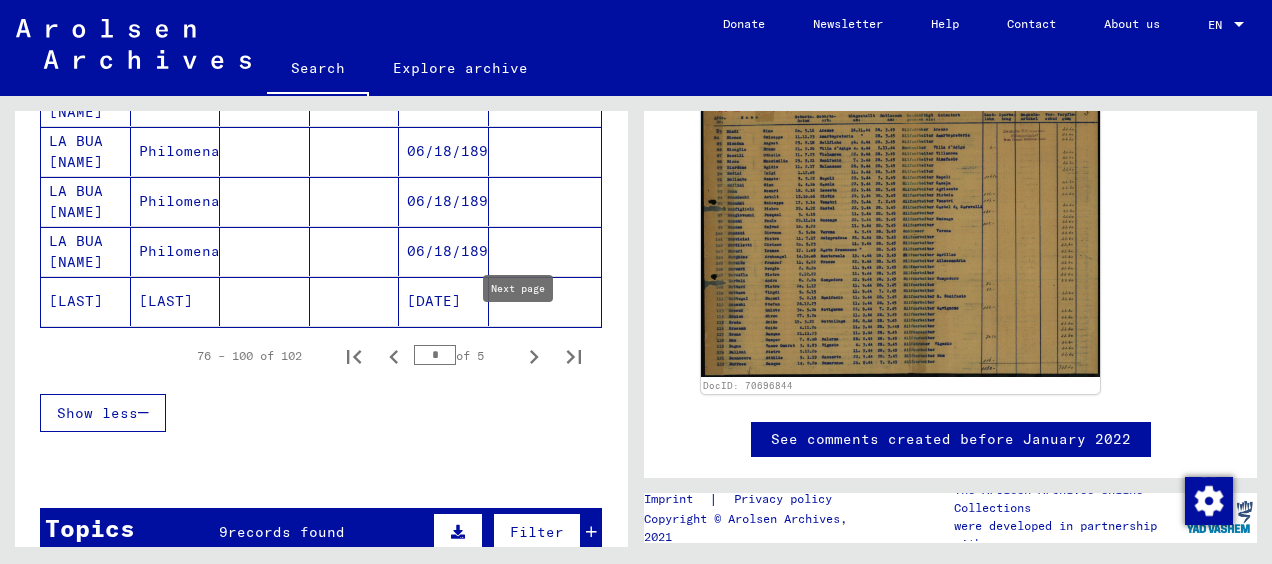 click 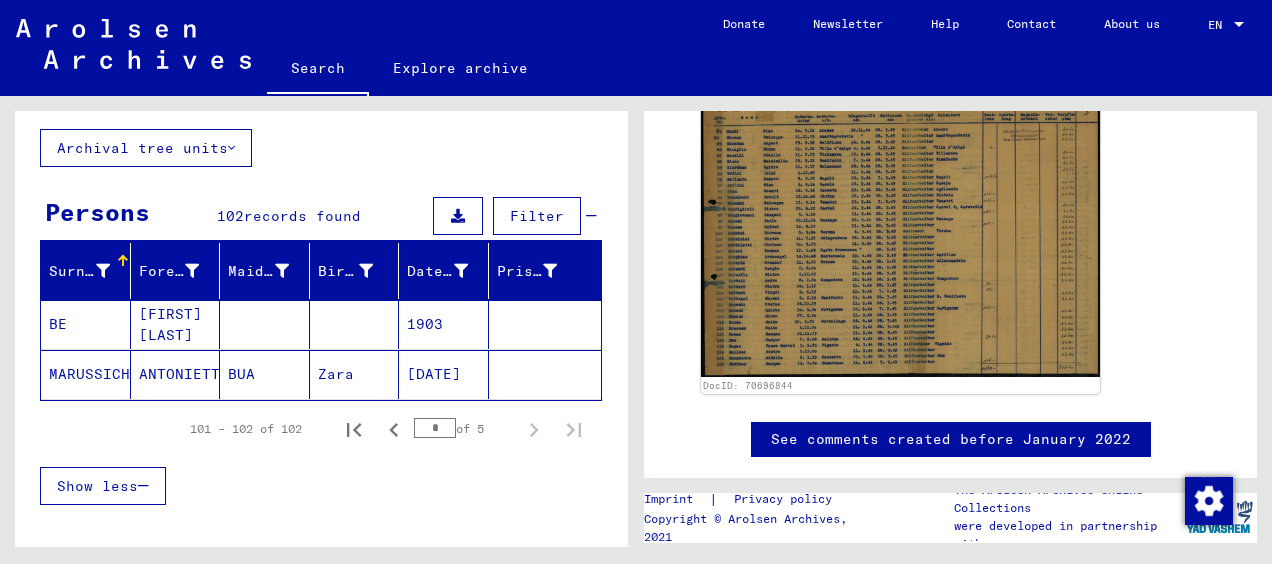scroll, scrollTop: 106, scrollLeft: 0, axis: vertical 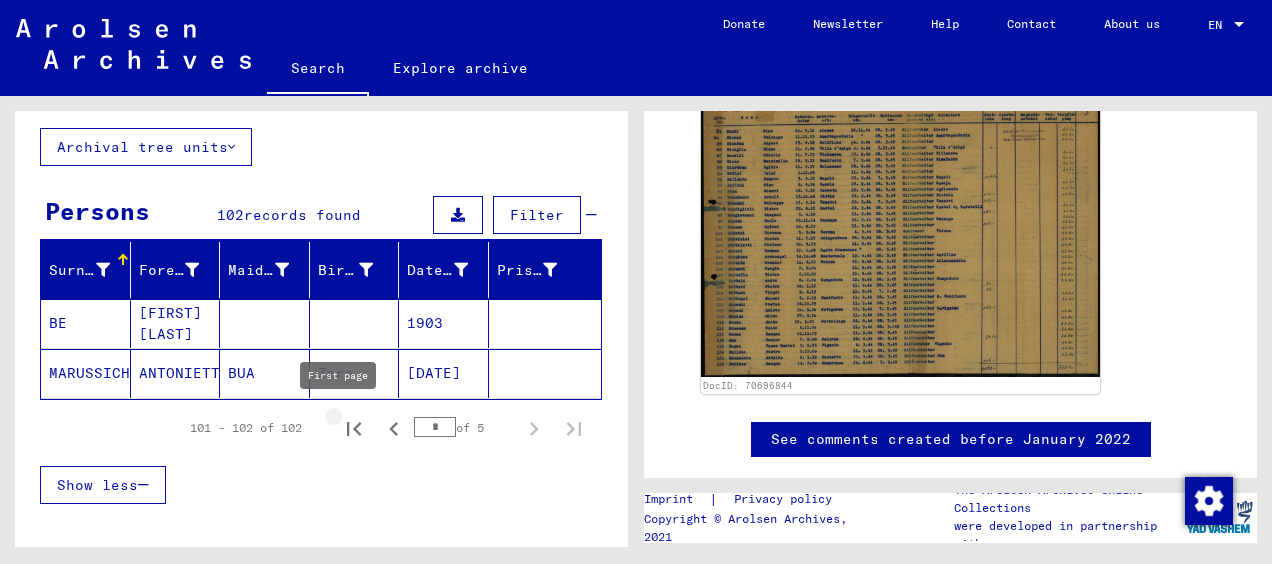 click 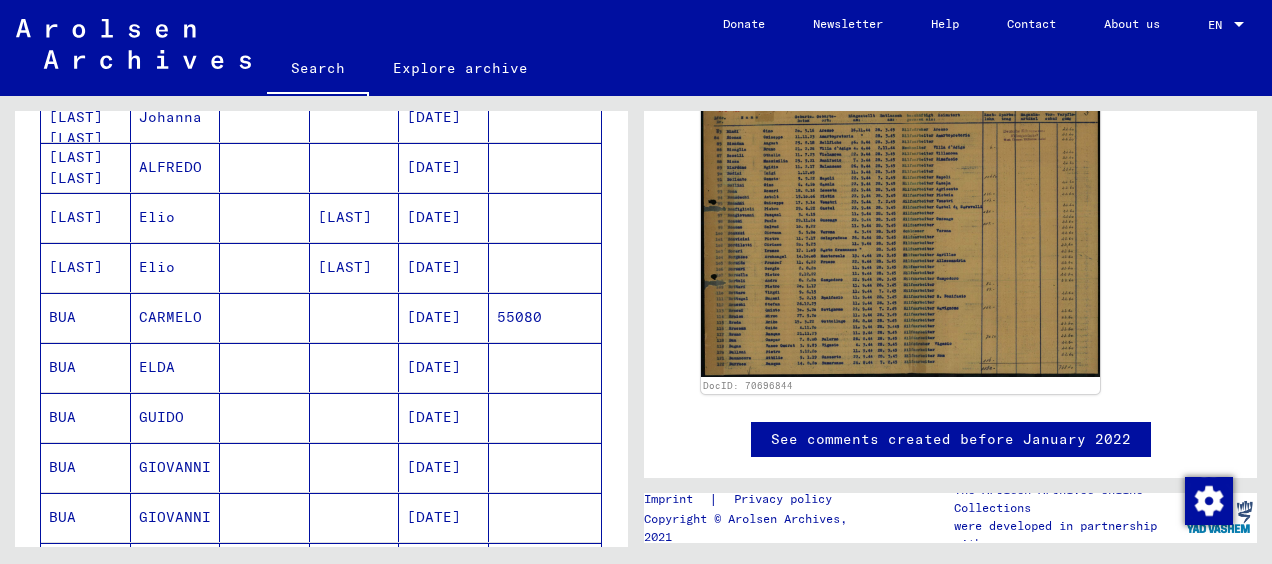 scroll, scrollTop: 413, scrollLeft: 0, axis: vertical 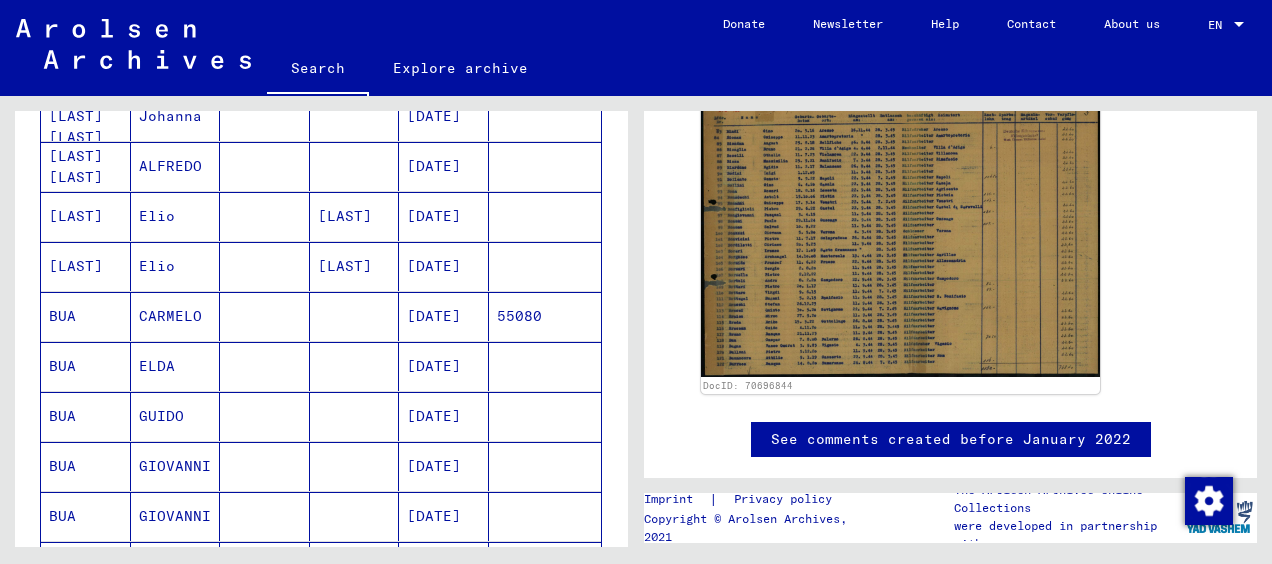 click on "ELDA" at bounding box center (176, 416) 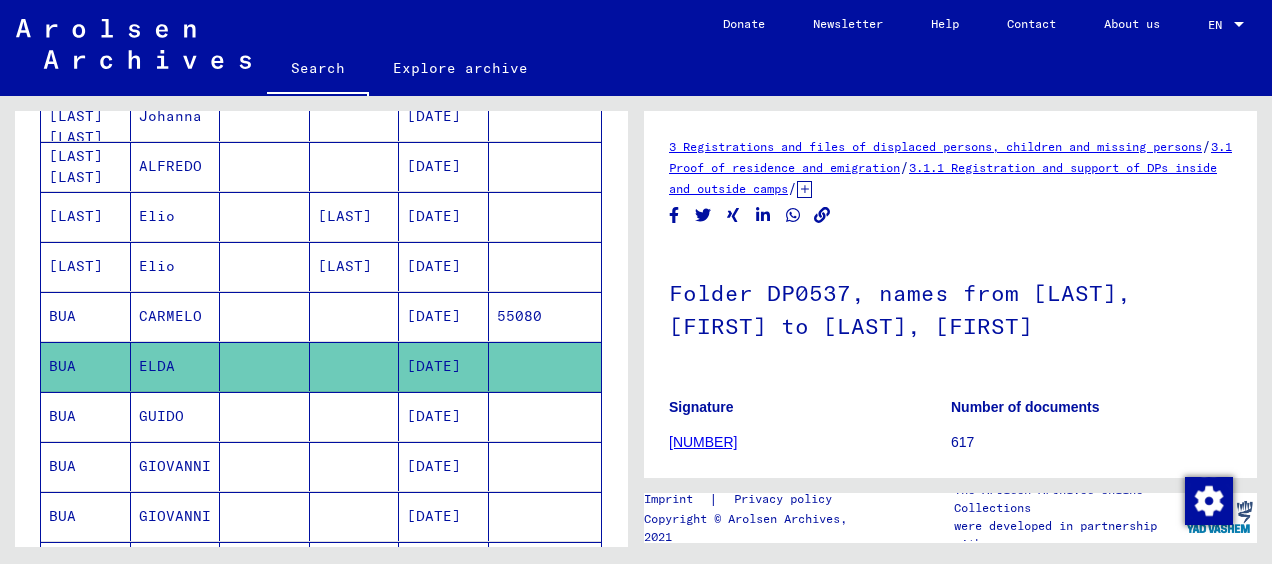 scroll, scrollTop: 0, scrollLeft: 0, axis: both 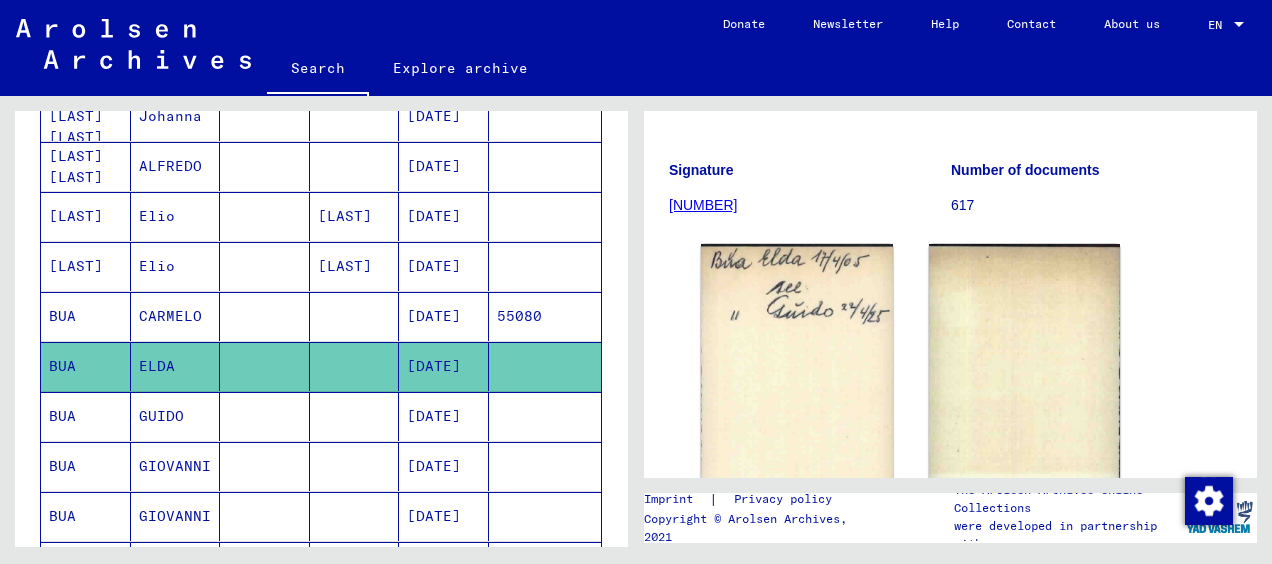 click on "GUIDO" at bounding box center (176, 466) 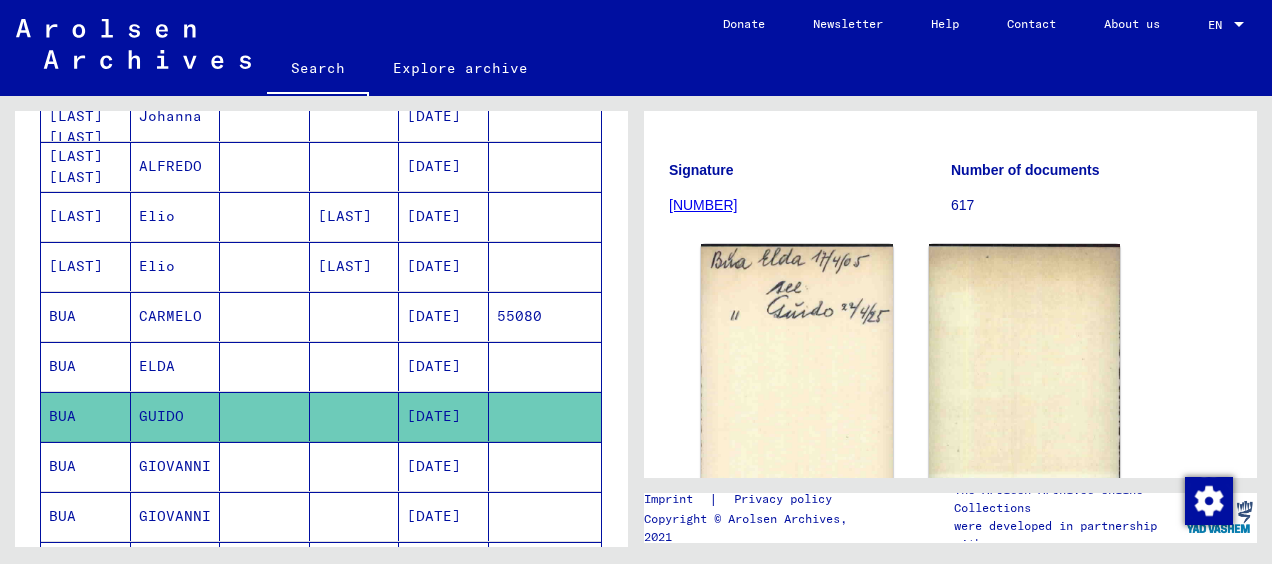 click on "GUIDO" 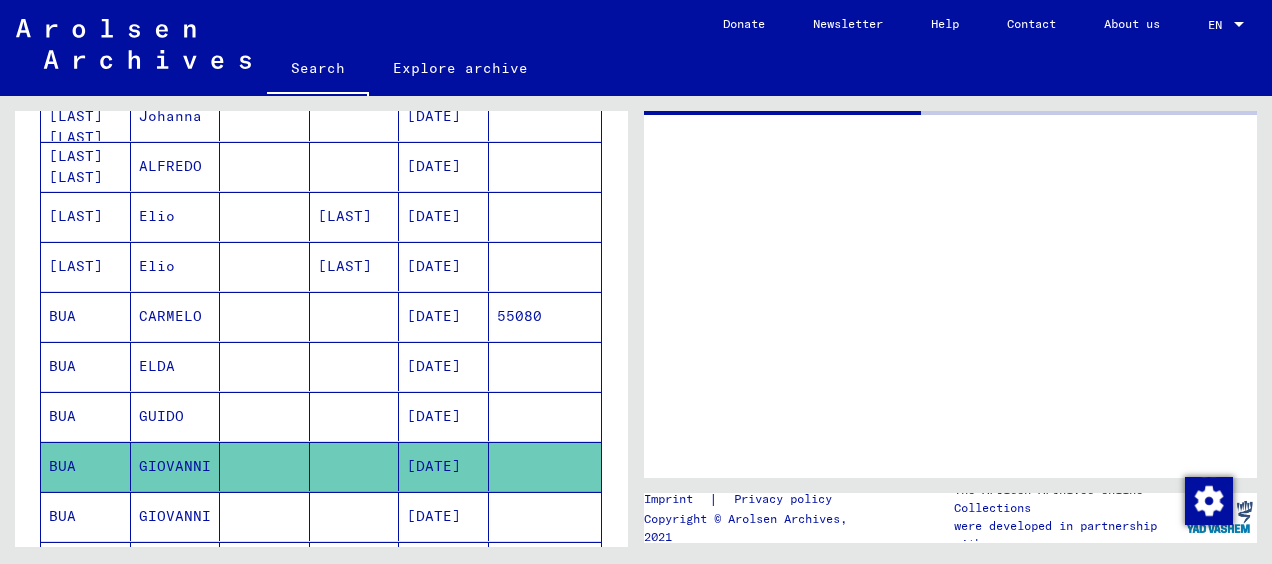 scroll, scrollTop: 0, scrollLeft: 0, axis: both 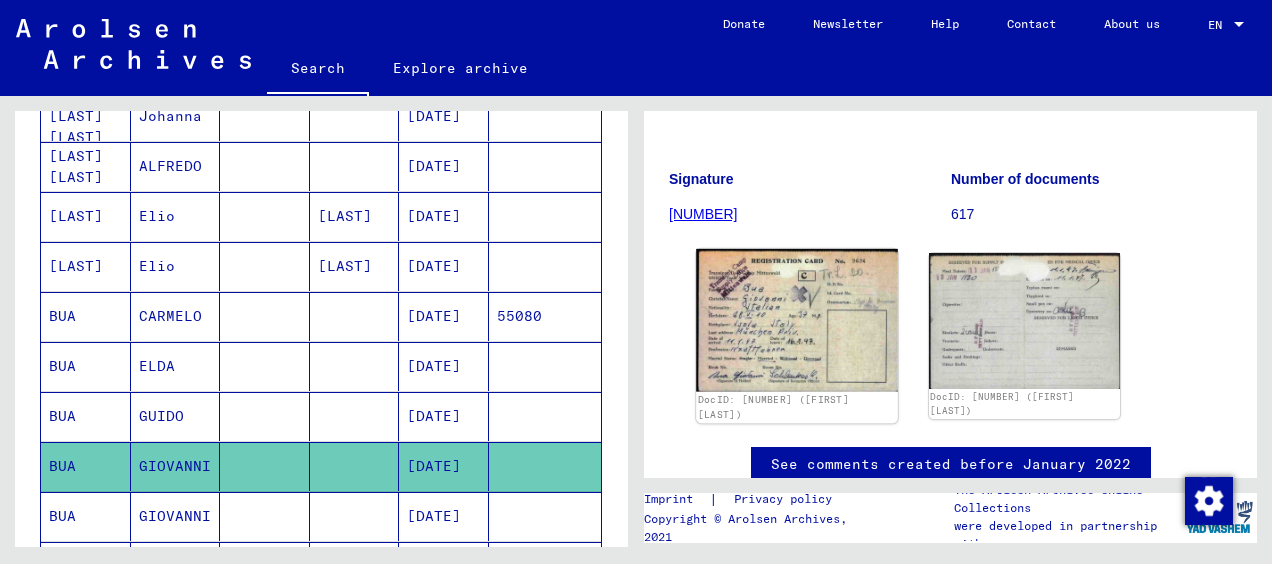 click 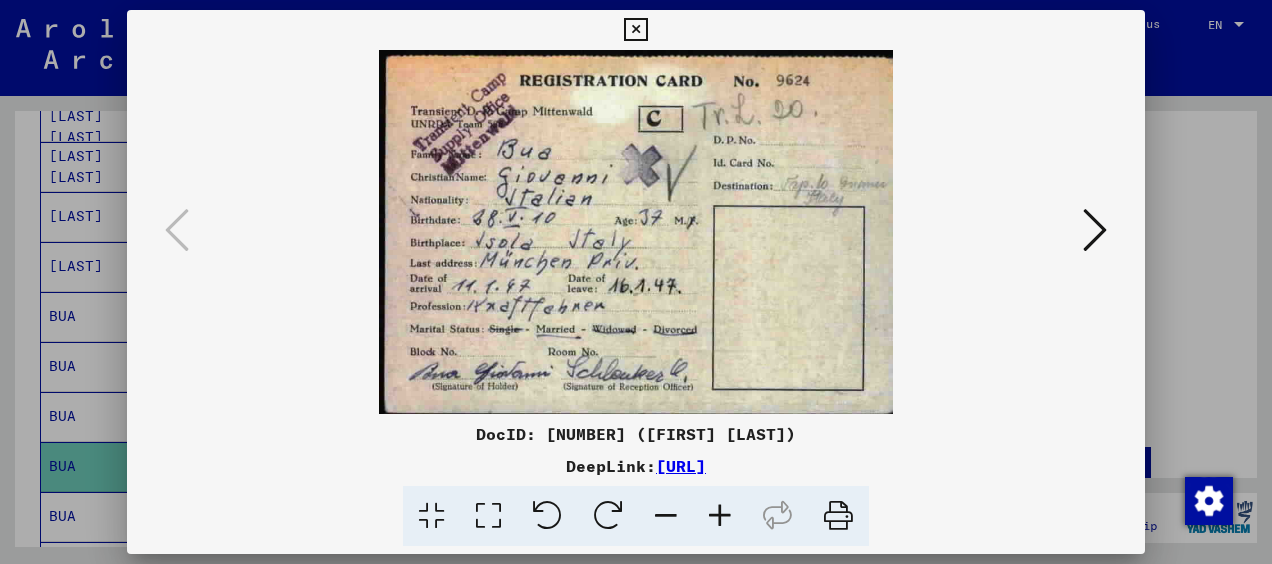 click at bounding box center (1095, 230) 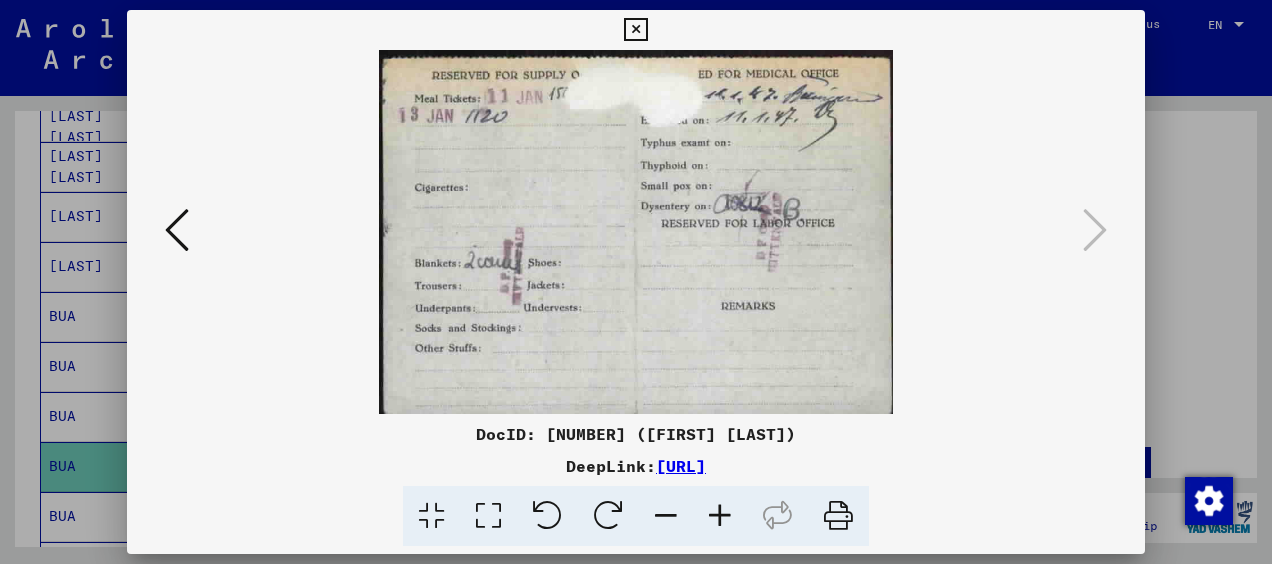 click at bounding box center (635, 30) 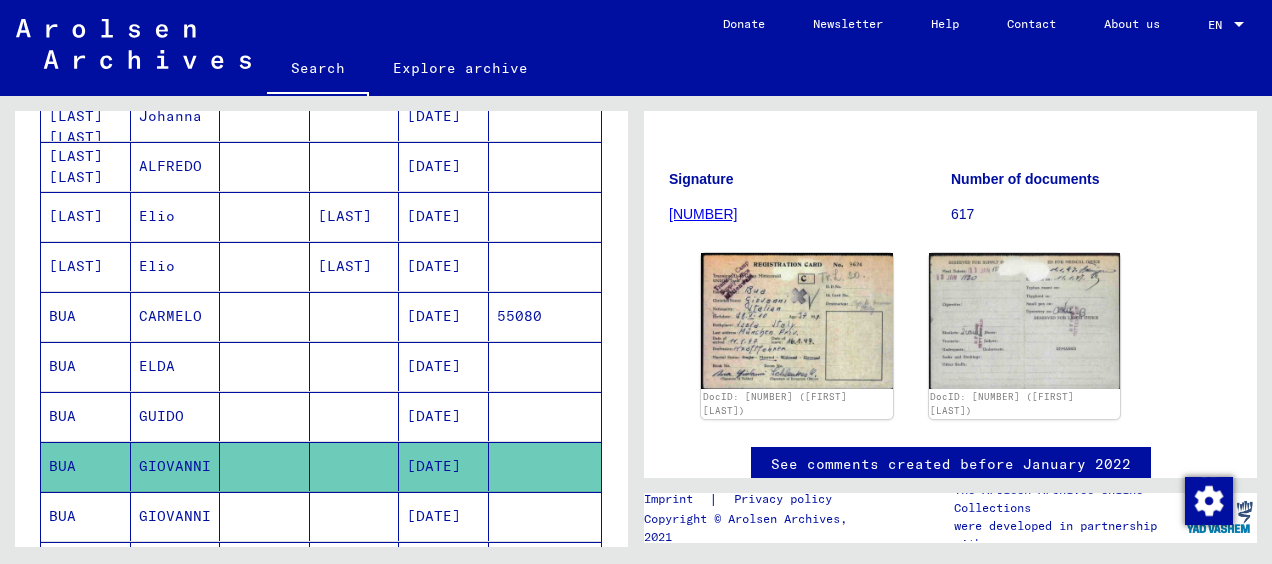 click on "GIOVANNI" at bounding box center (176, 566) 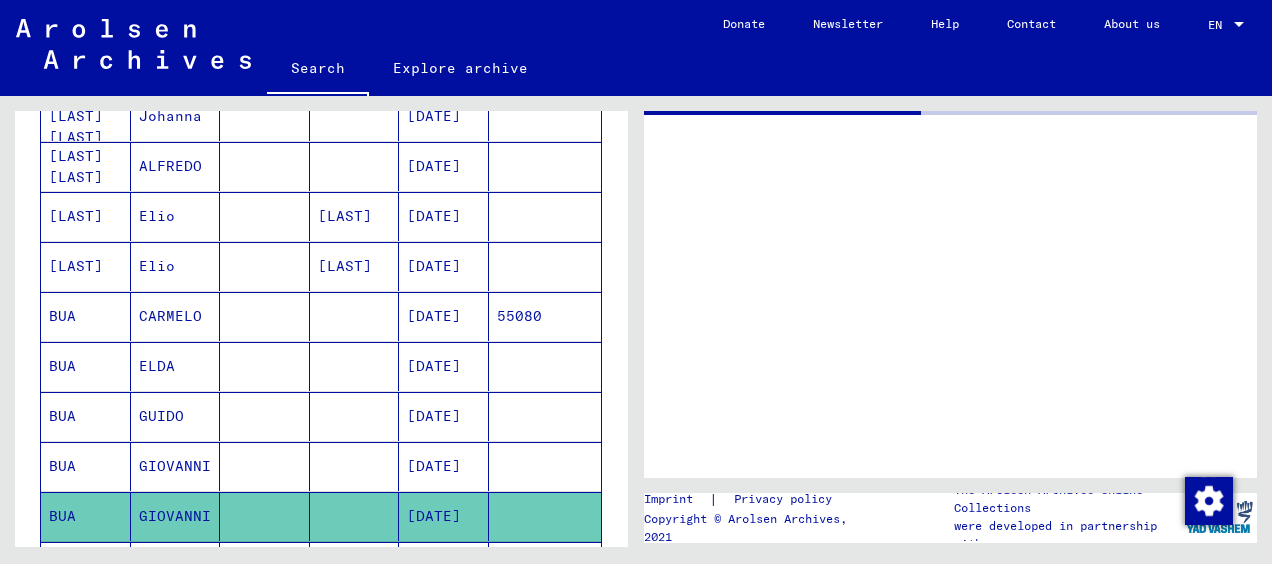scroll, scrollTop: 0, scrollLeft: 0, axis: both 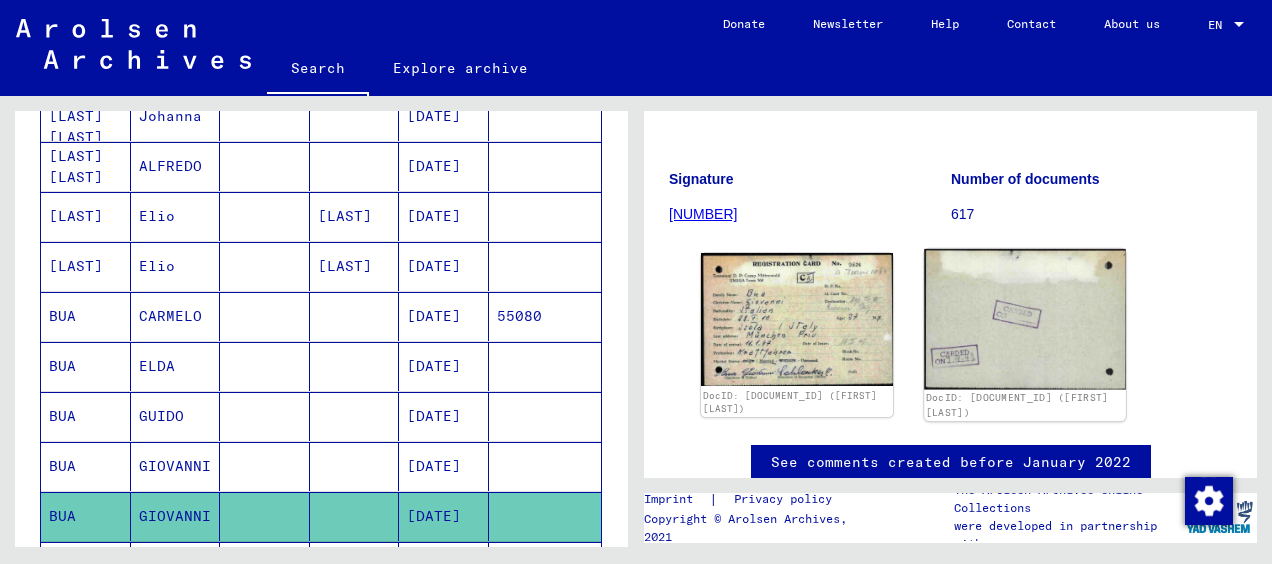 click 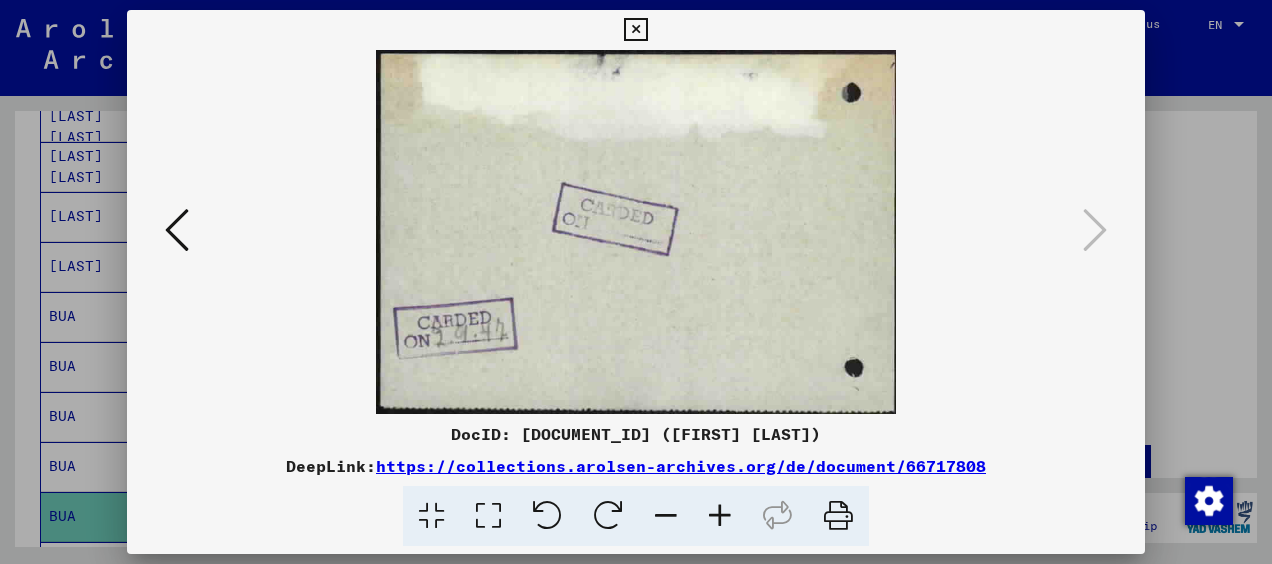 click at bounding box center (635, 30) 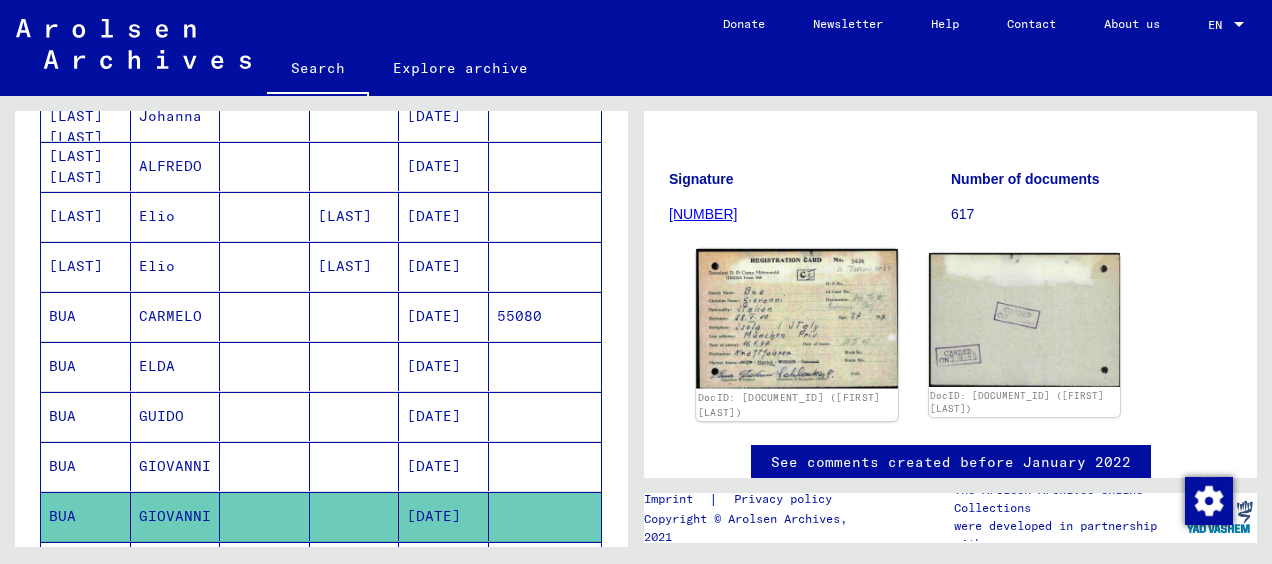 click 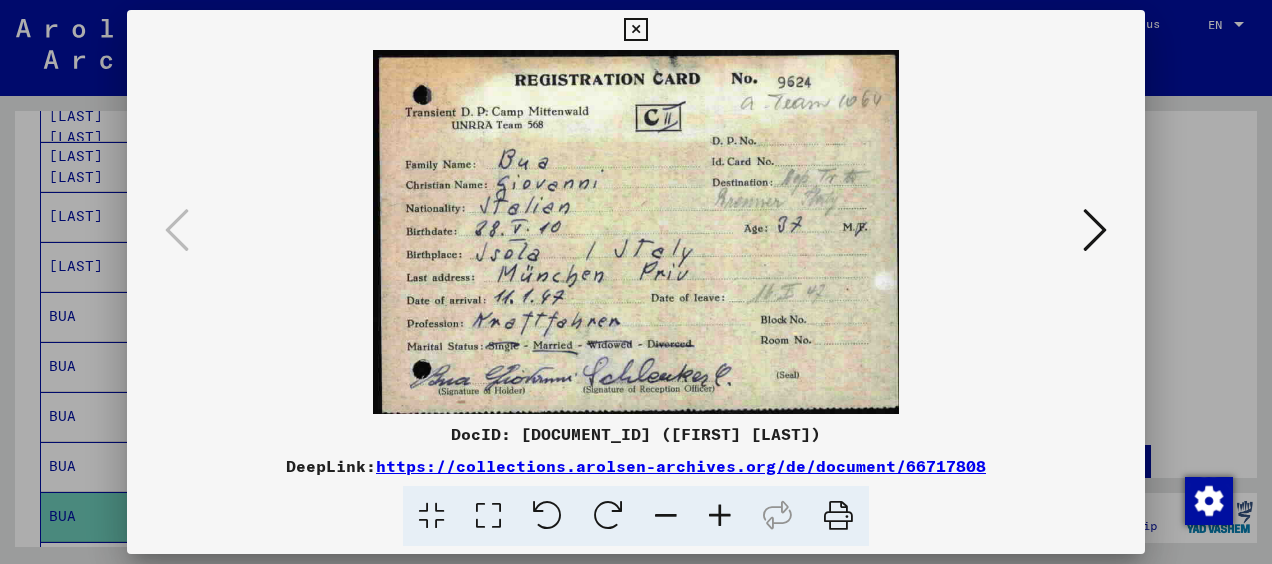click at bounding box center (635, 30) 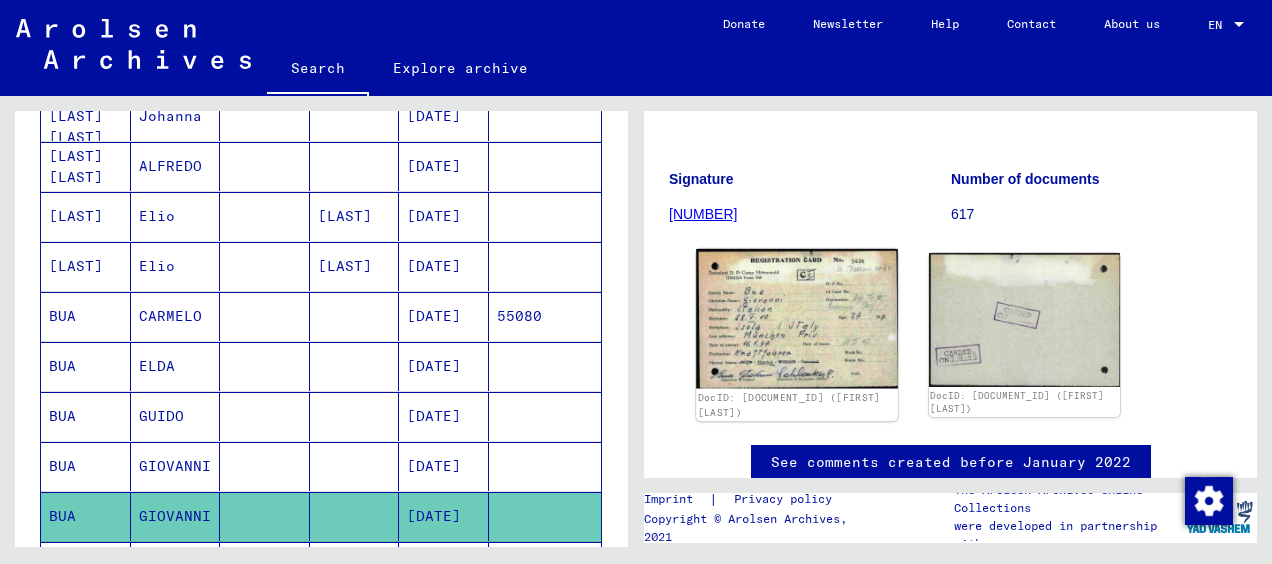 click 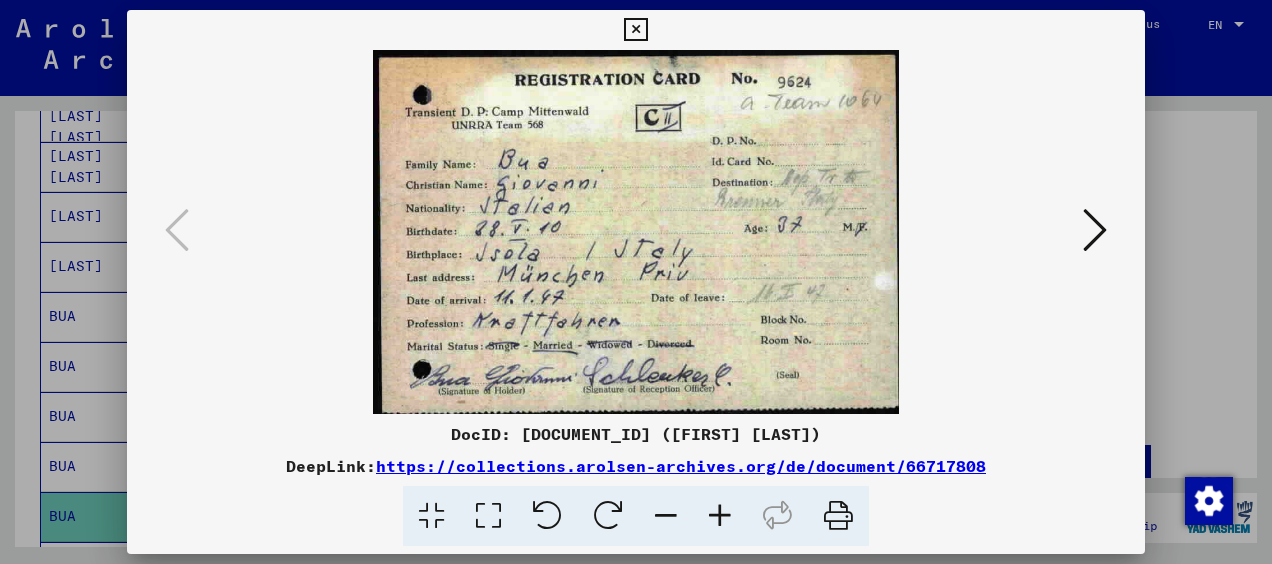 click at bounding box center (635, 30) 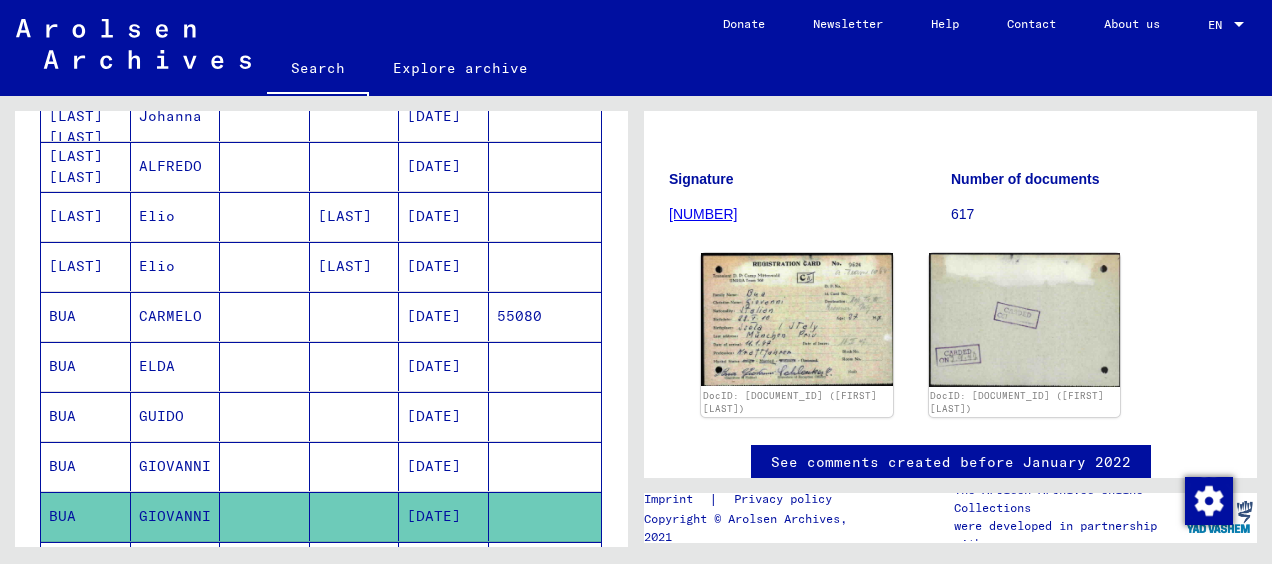 scroll, scrollTop: 628, scrollLeft: 0, axis: vertical 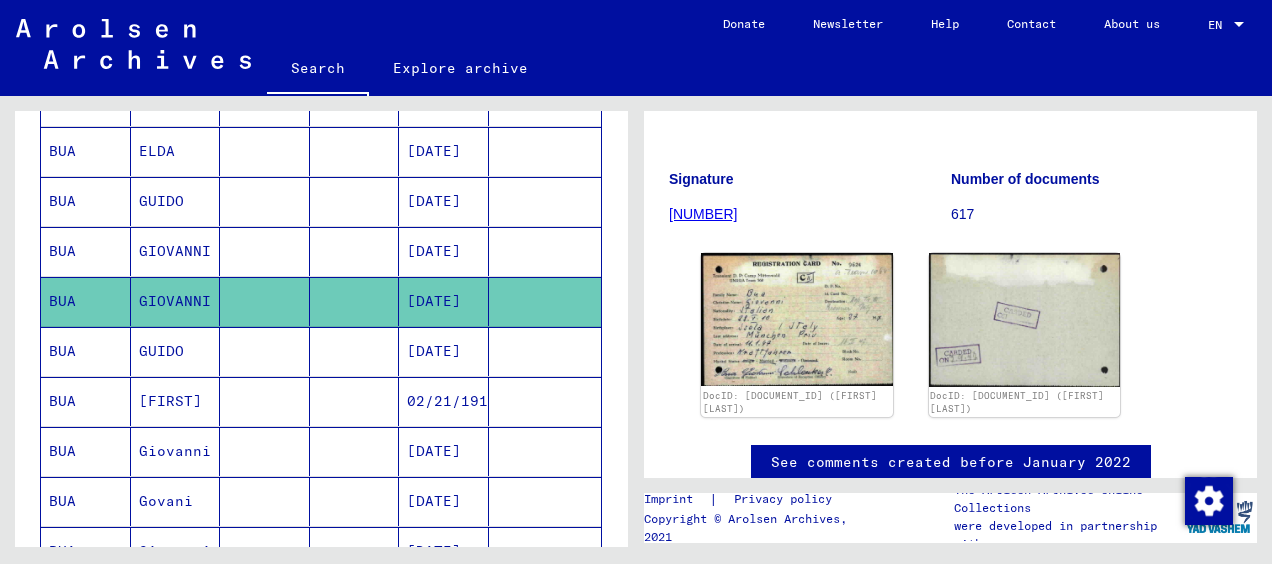 click on "GUIDO" at bounding box center (176, 401) 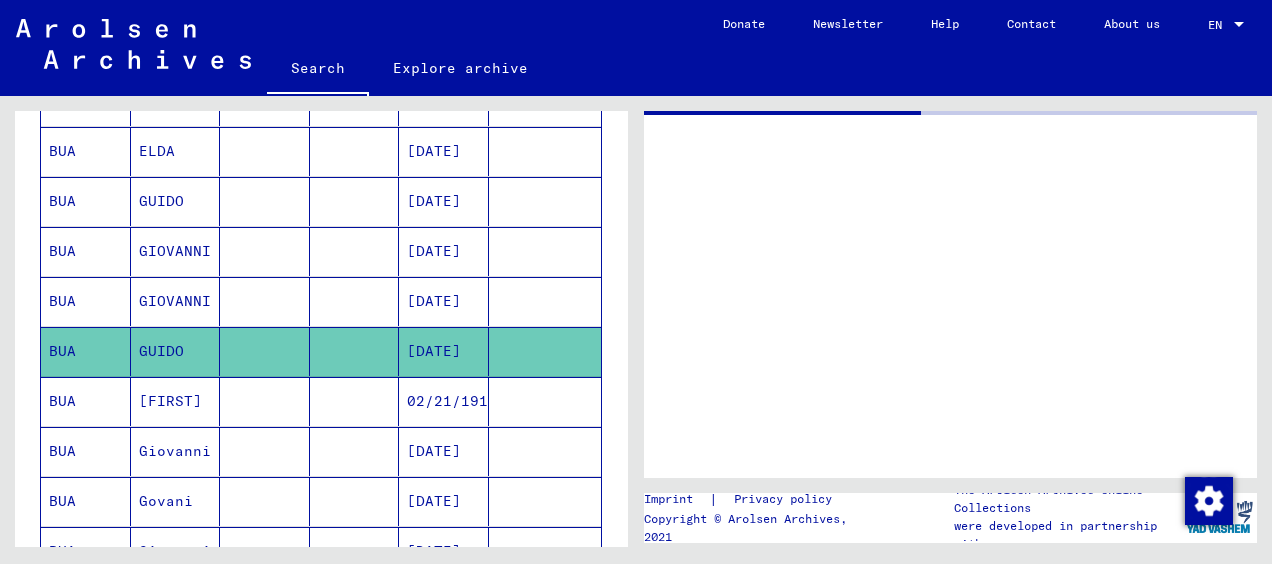 scroll, scrollTop: 0, scrollLeft: 0, axis: both 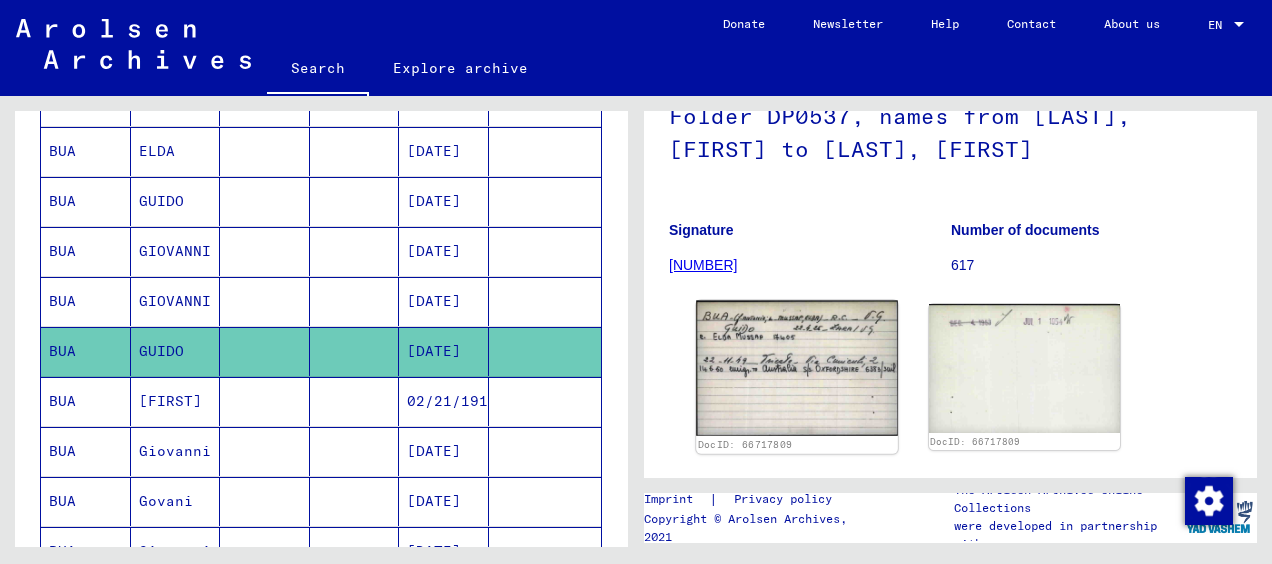 click 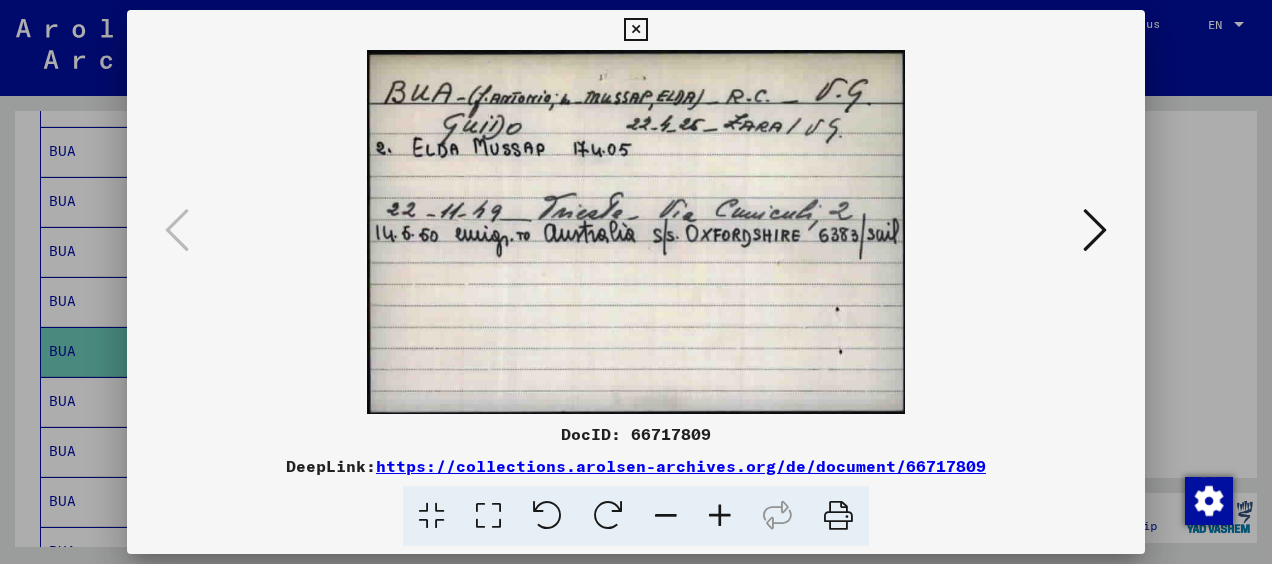 click at bounding box center (635, 30) 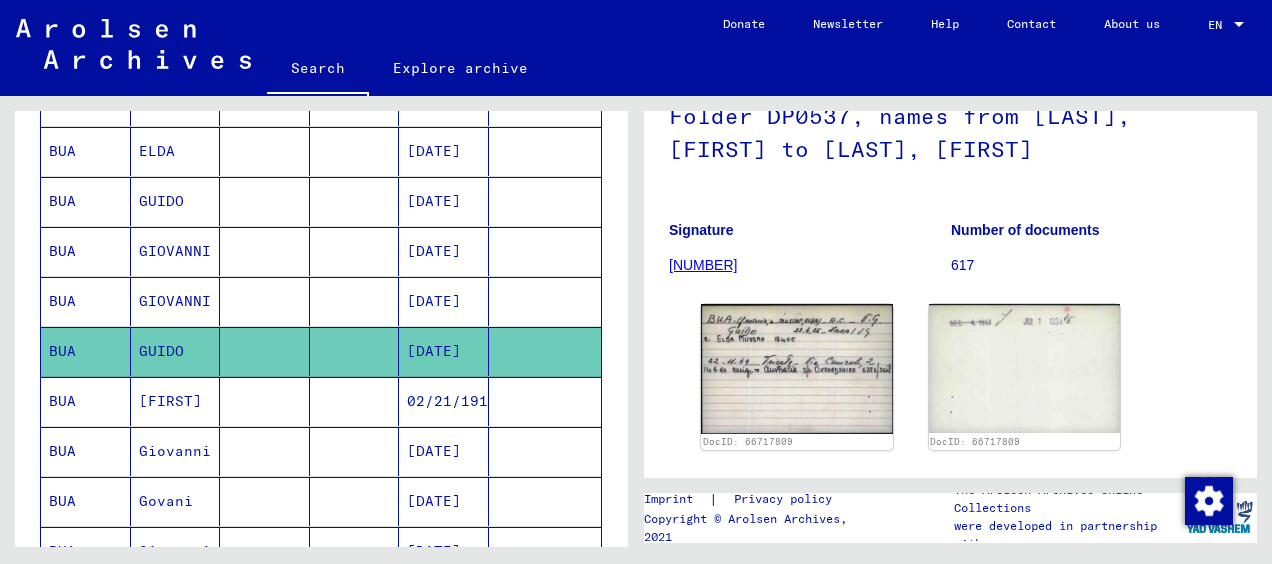 click on "[FIRST]" at bounding box center [176, 451] 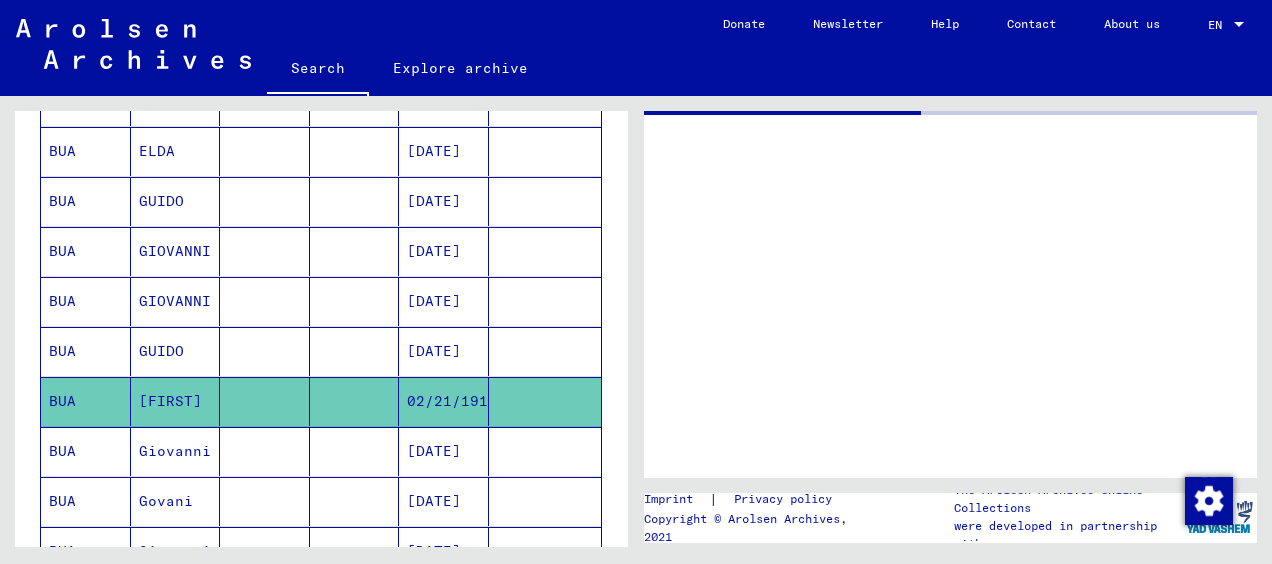 scroll, scrollTop: 0, scrollLeft: 0, axis: both 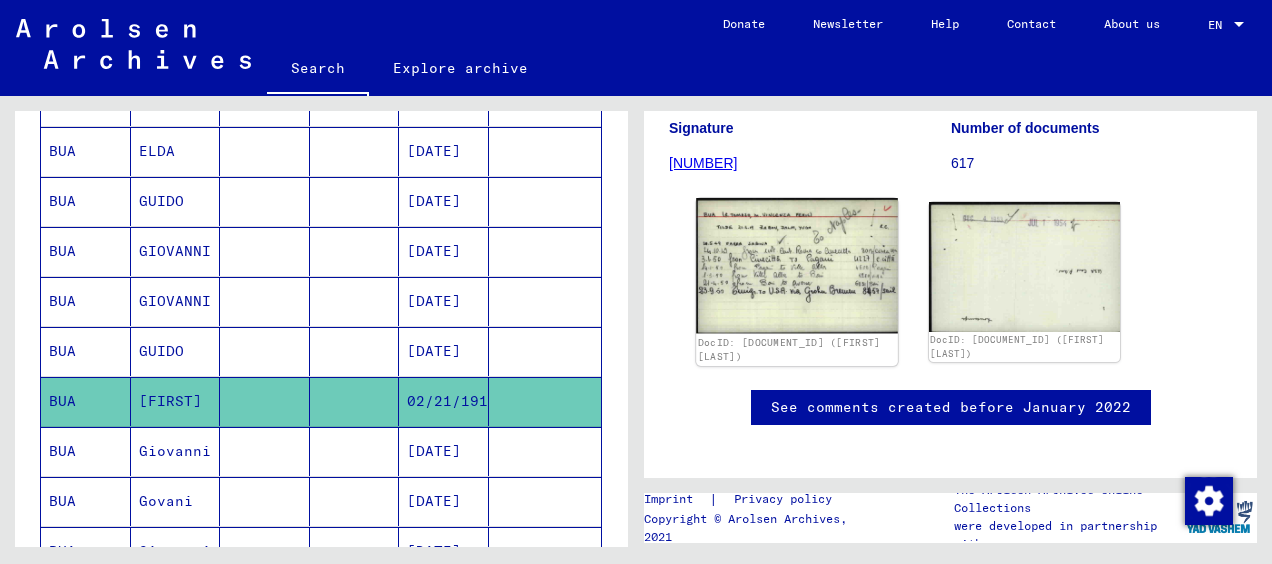 click 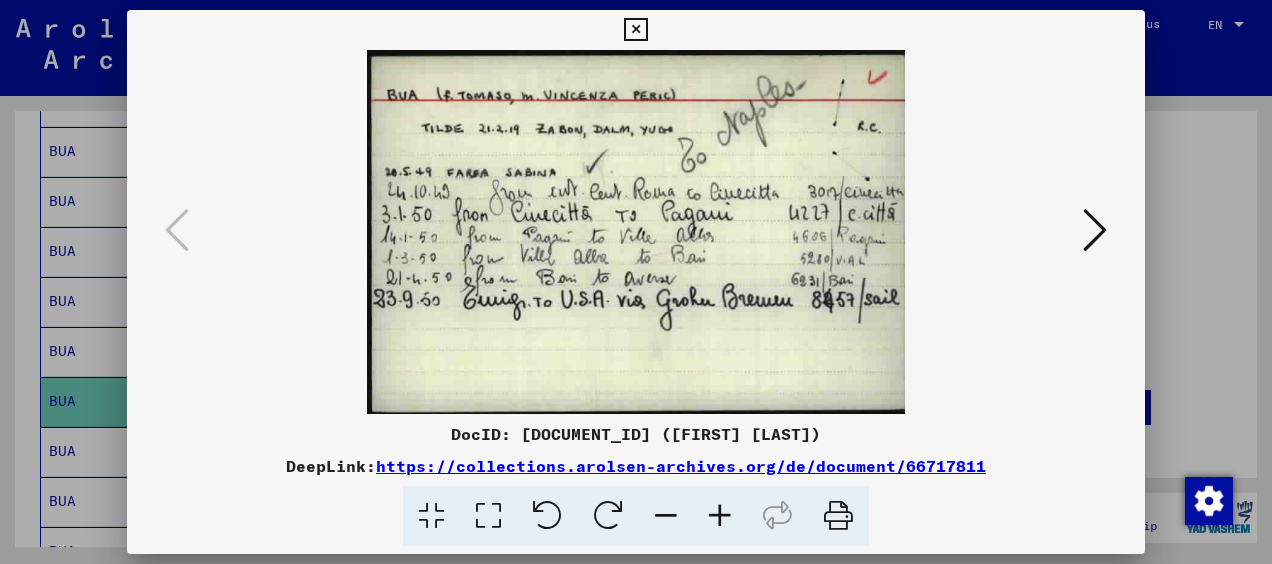 click at bounding box center (635, 30) 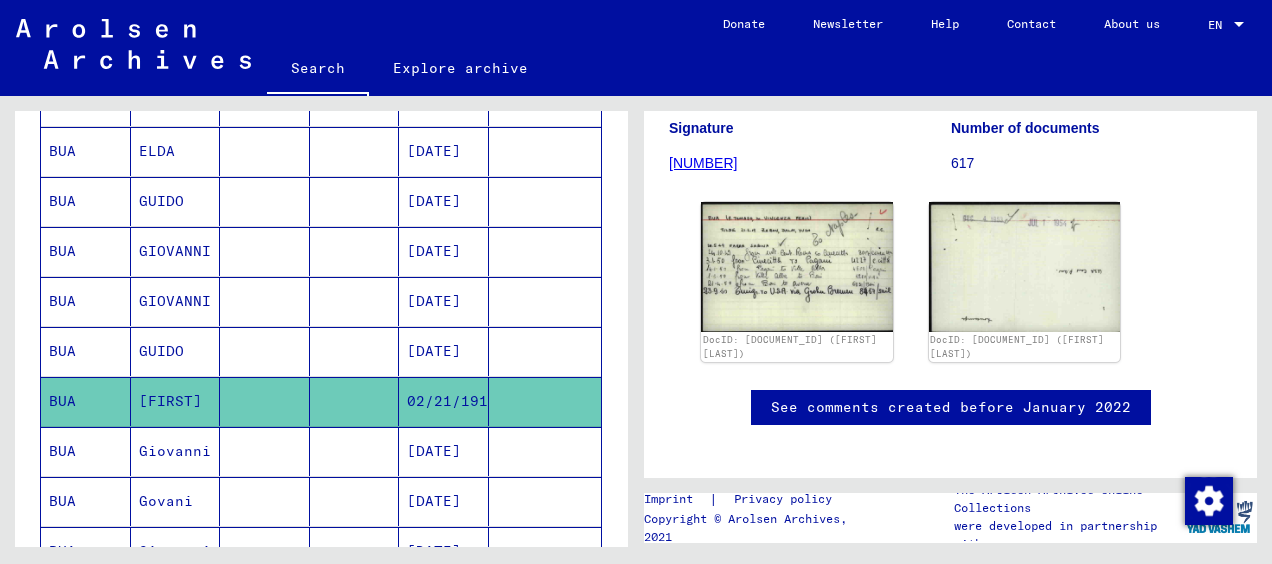 click on "Giovanni" at bounding box center [176, 501] 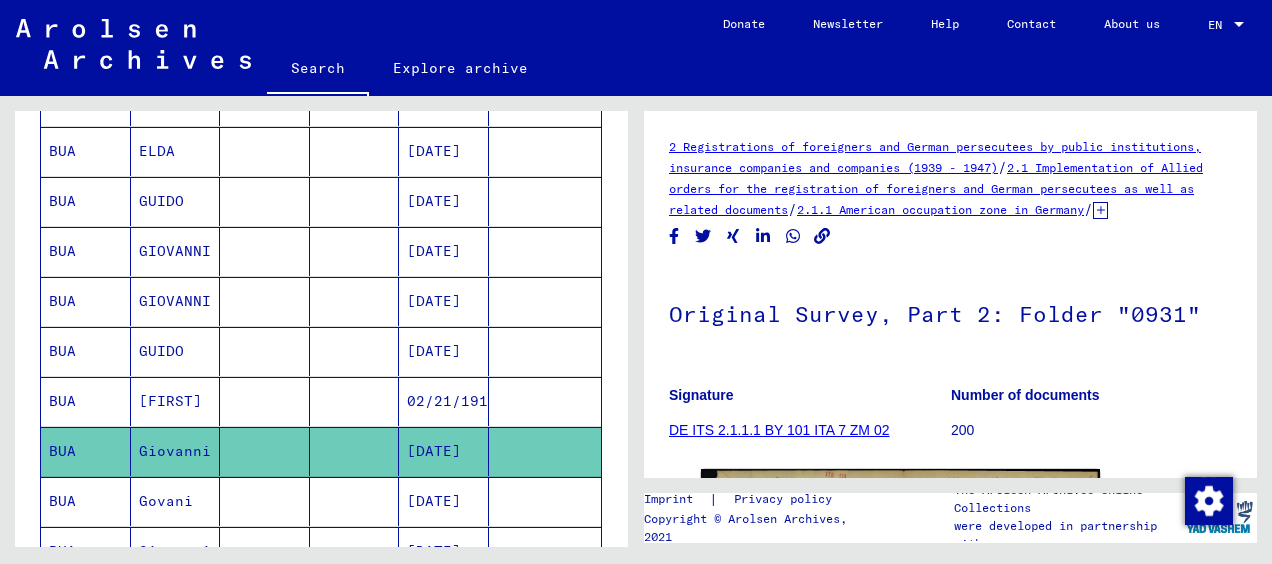 scroll, scrollTop: 0, scrollLeft: 0, axis: both 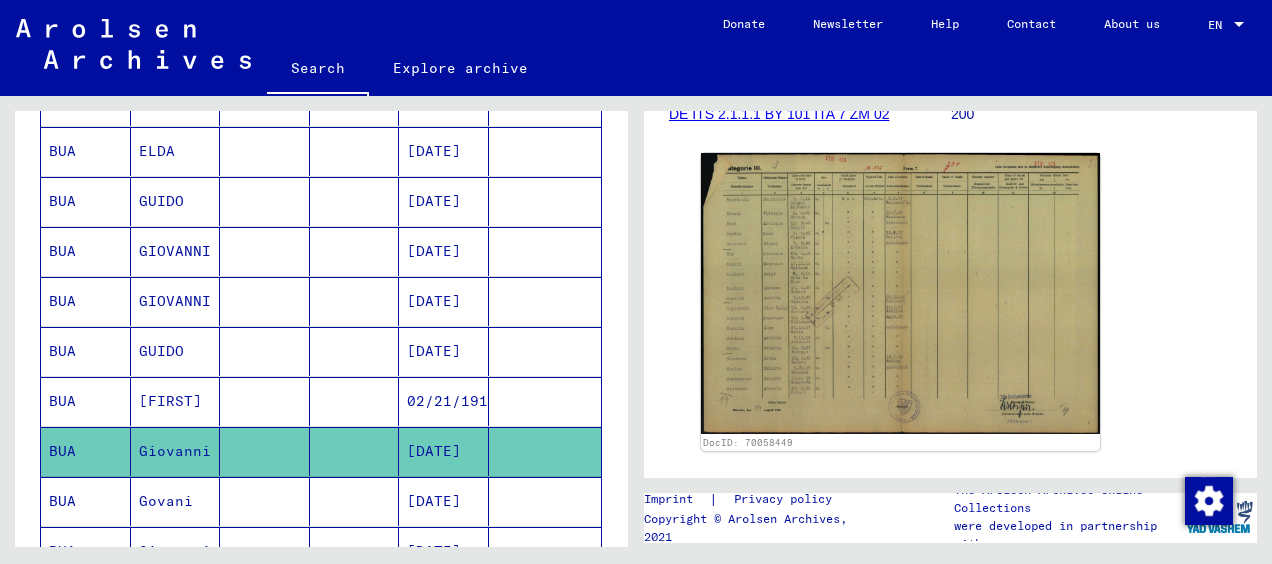 click 